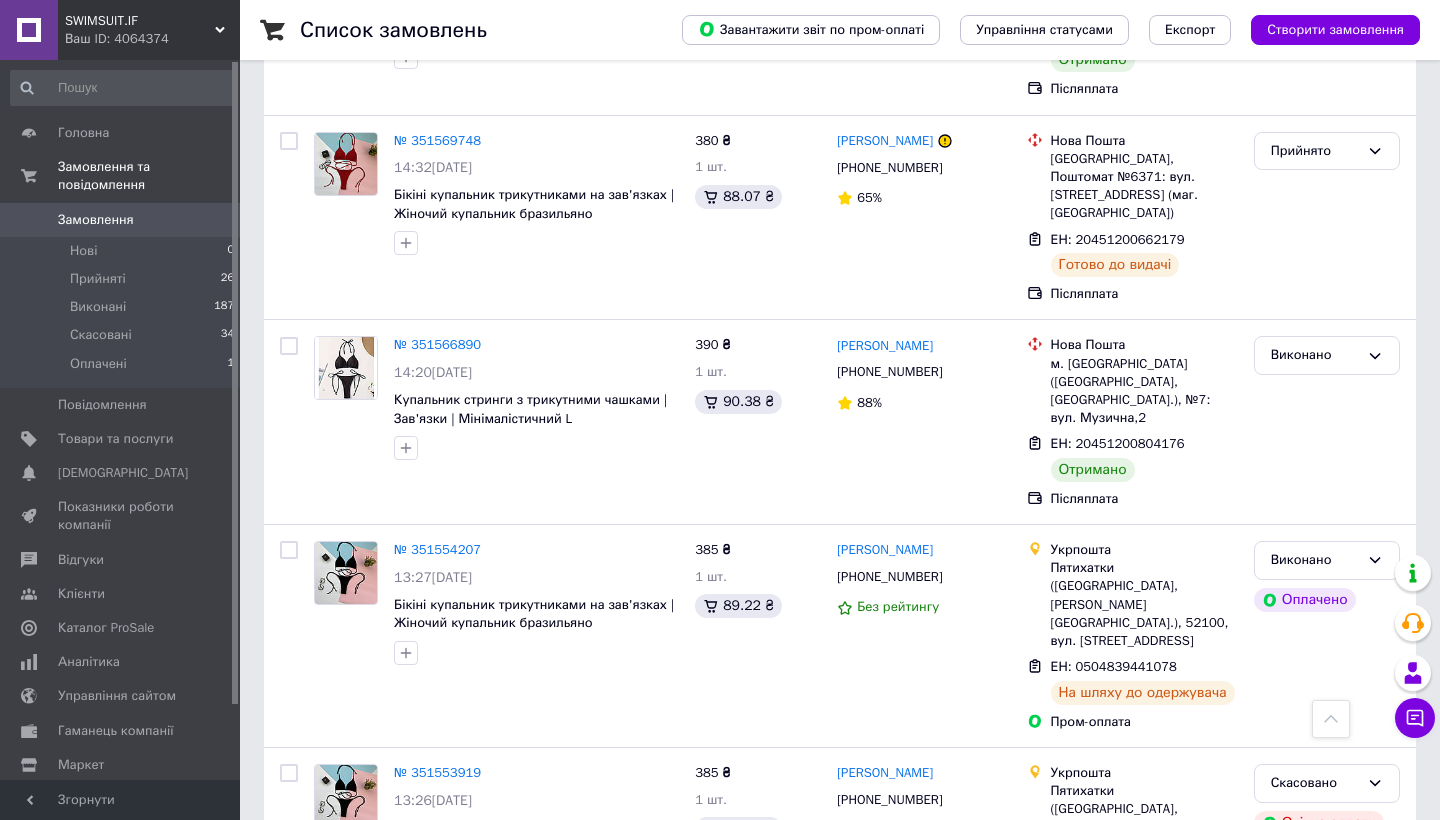scroll, scrollTop: 6056, scrollLeft: 0, axis: vertical 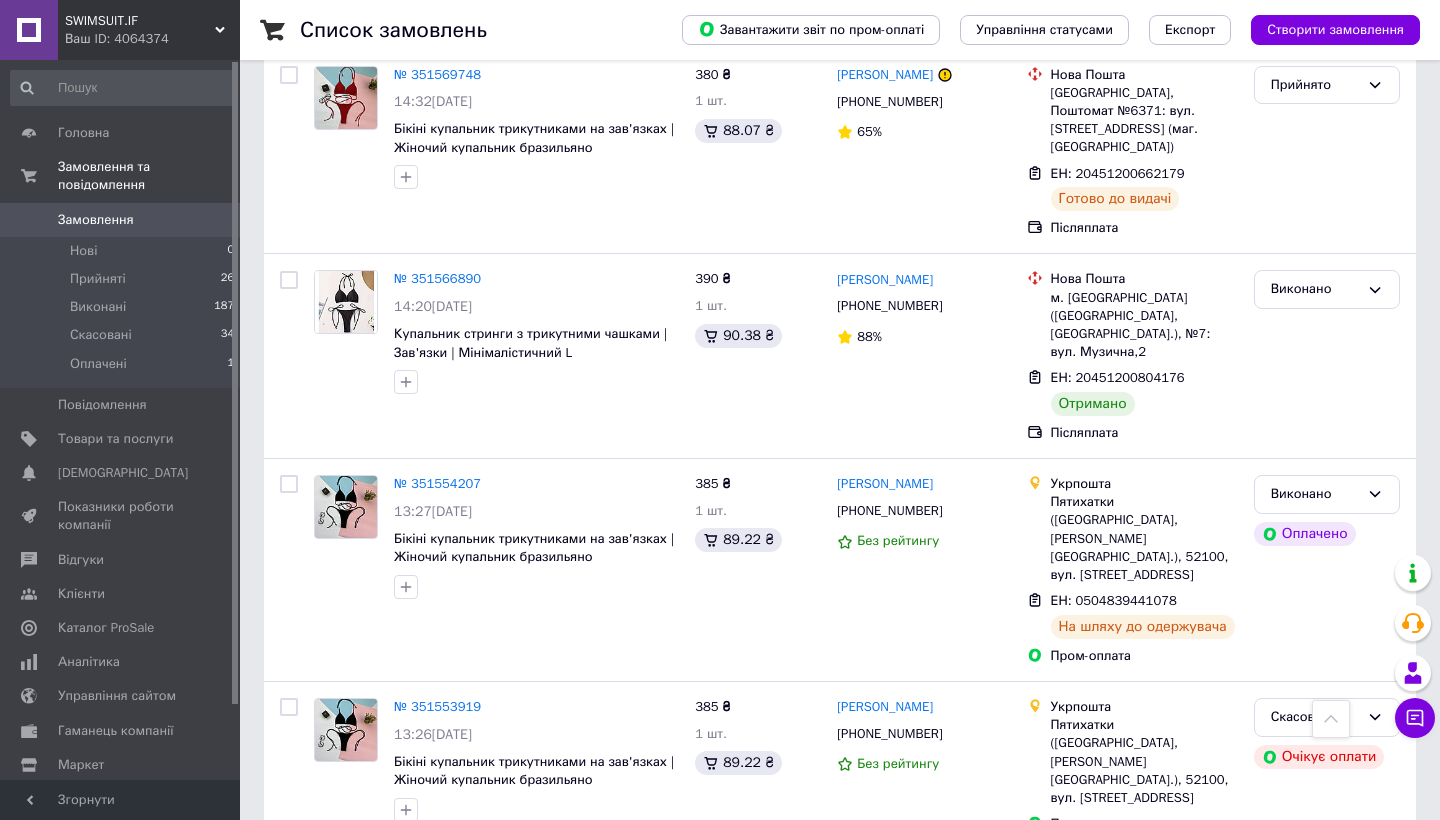 click on "№ 351552893 13:22, 07.07.2025 Женские шорты с Push-Up, высокой талией и утяжкой — для спорта, йоги" at bounding box center (536, 928) 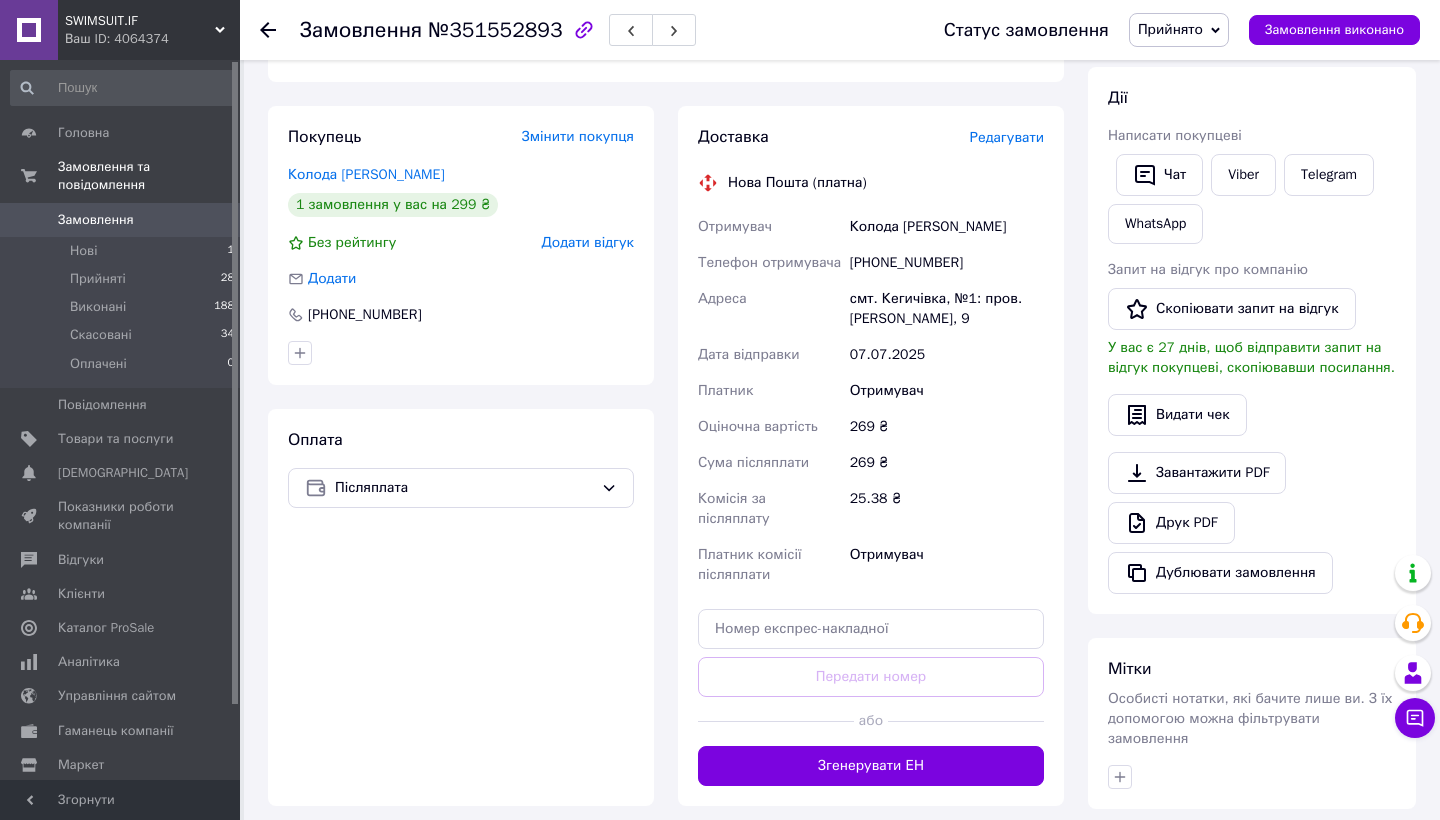 scroll, scrollTop: 534, scrollLeft: 0, axis: vertical 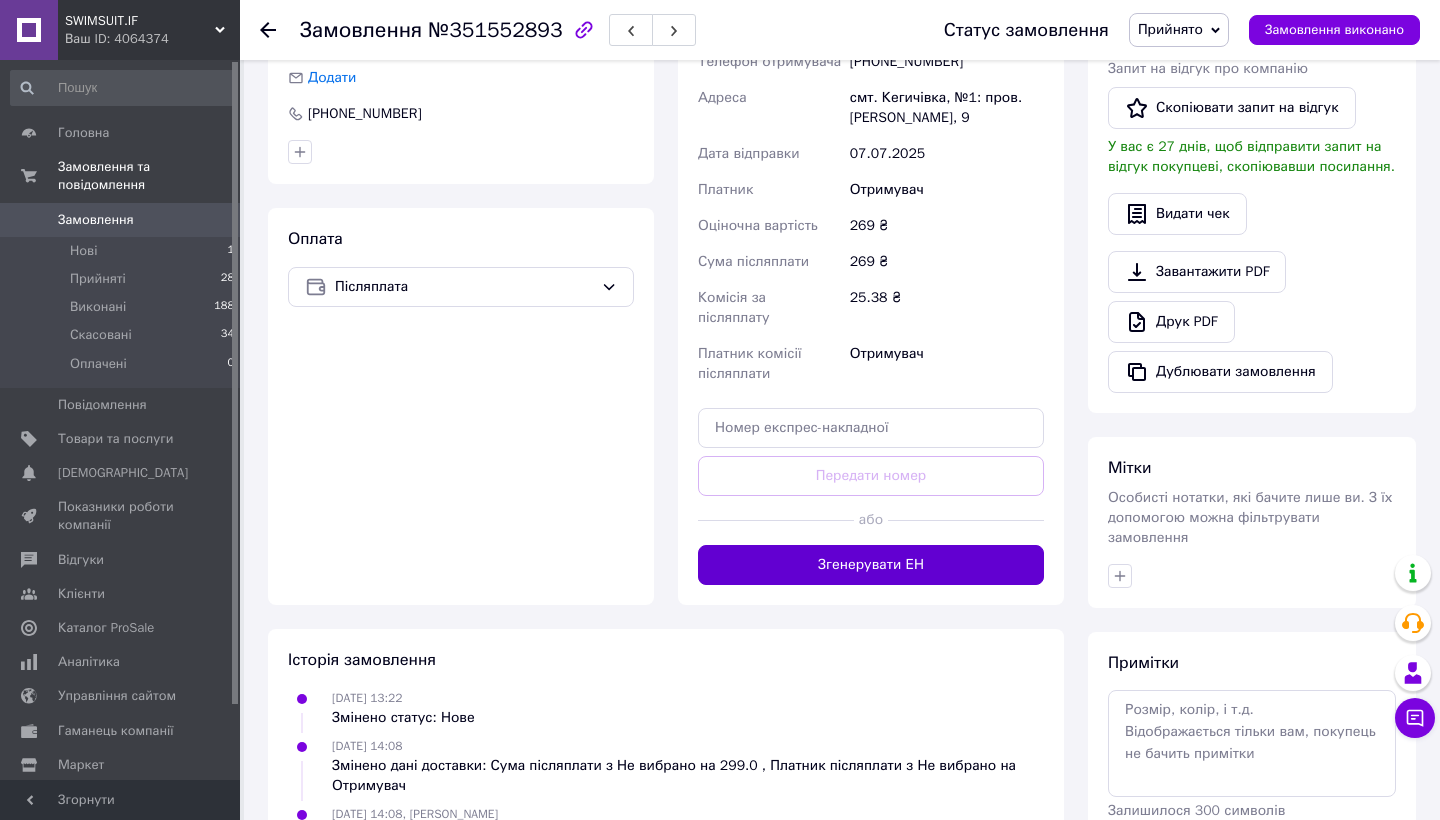 click on "Згенерувати ЕН" at bounding box center [871, 565] 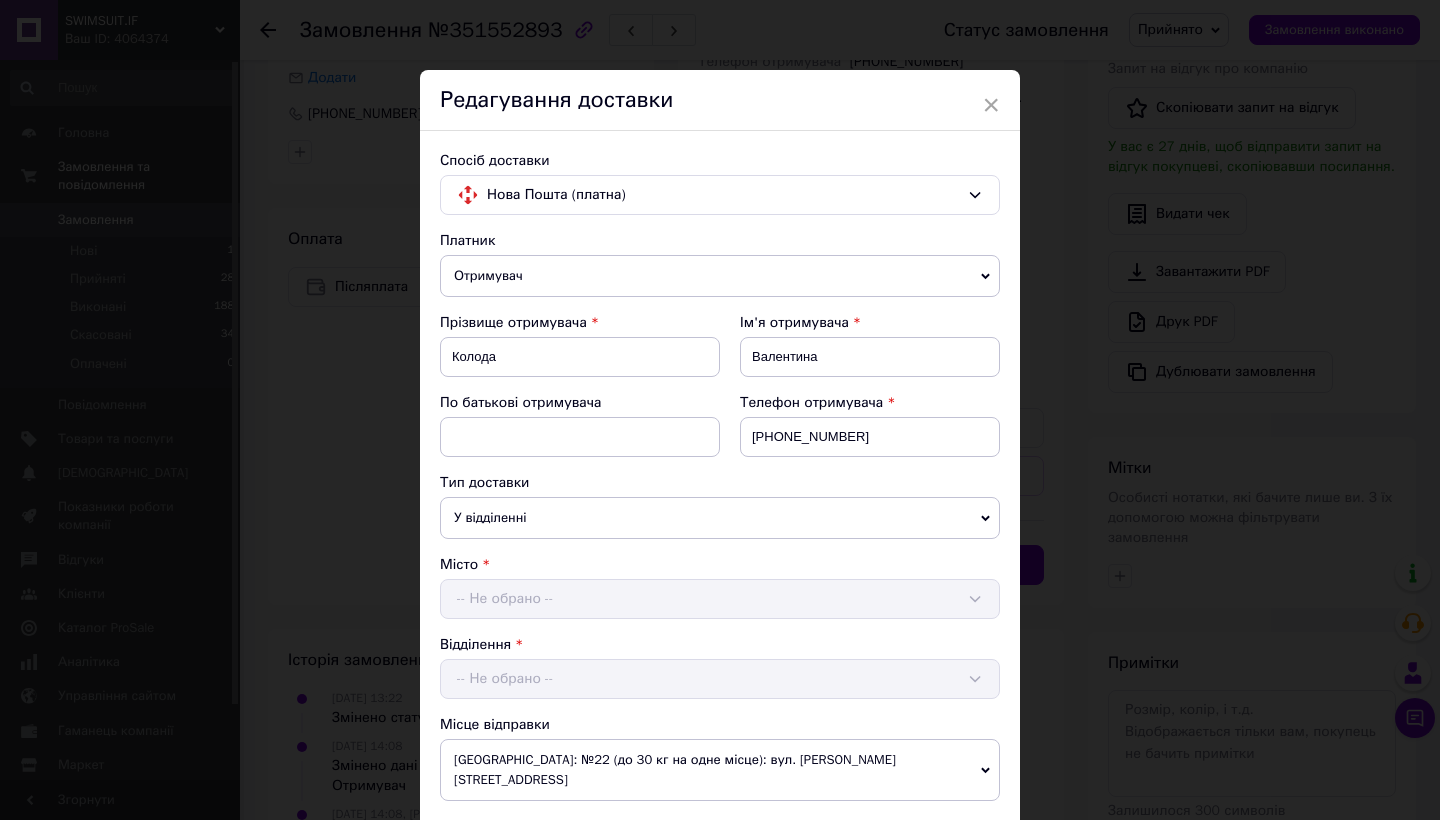 scroll, scrollTop: 405, scrollLeft: 0, axis: vertical 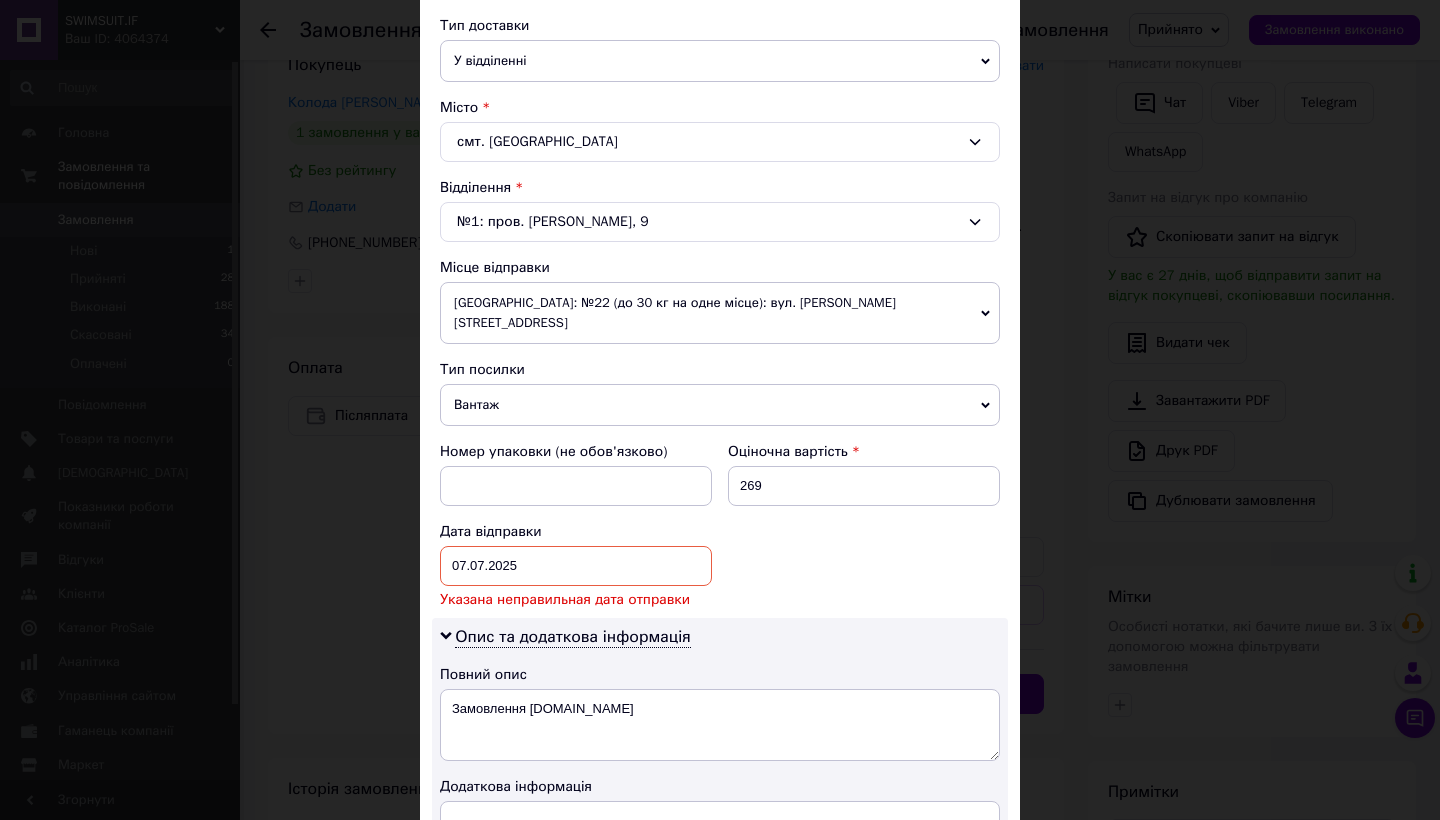 click on "07.07.2025 < 2025 > < Июль > Пн Вт Ср Чт Пт Сб Вс 30 1 2 3 4 5 6 7 8 9 10 11 12 13 14 15 16 17 18 19 20 21 22 23 24 25 26 27 28 29 30 31 1 2 3 4 5 6 7 8 9 10" at bounding box center [576, 566] 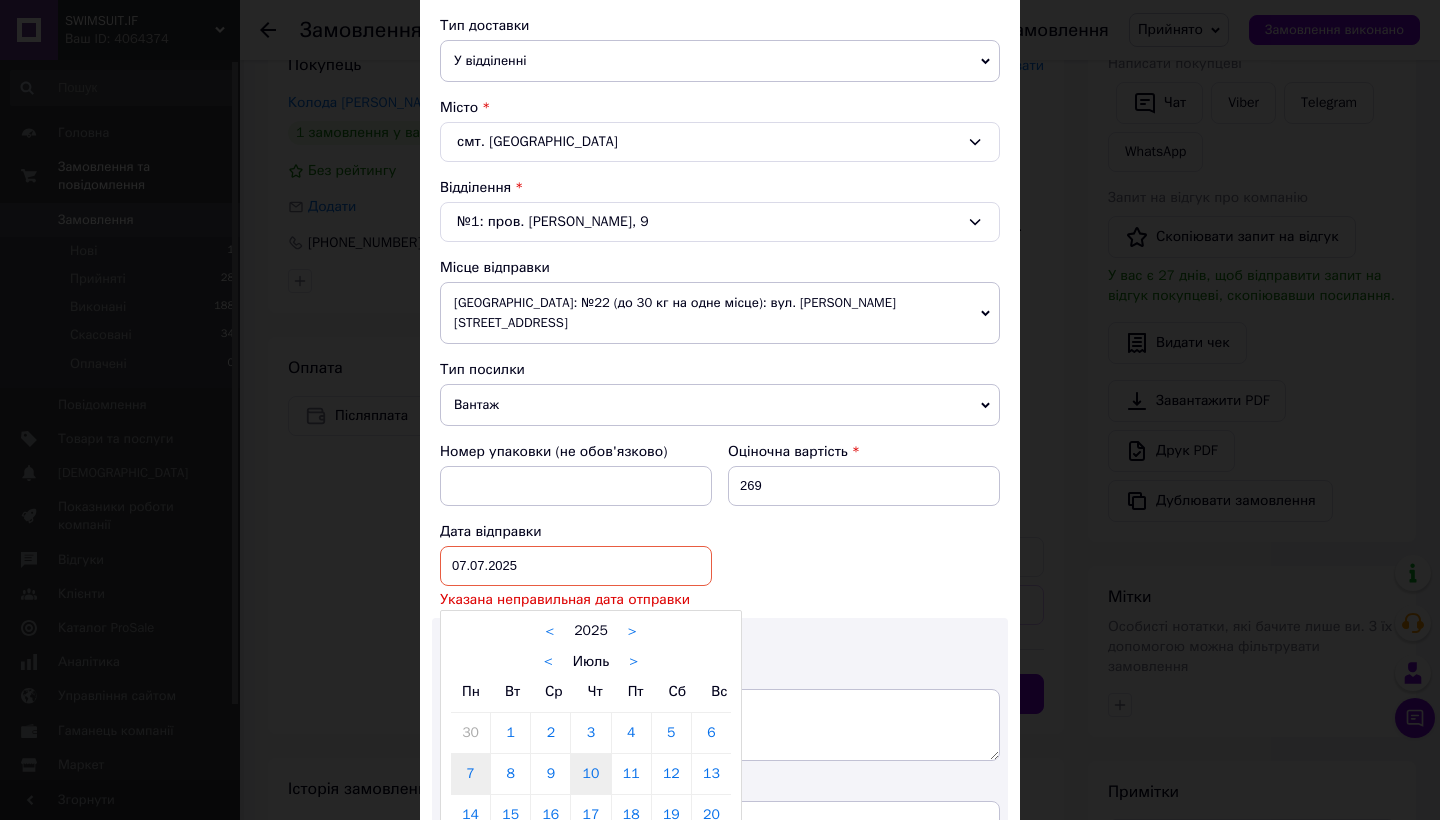 click on "10" at bounding box center (590, 774) 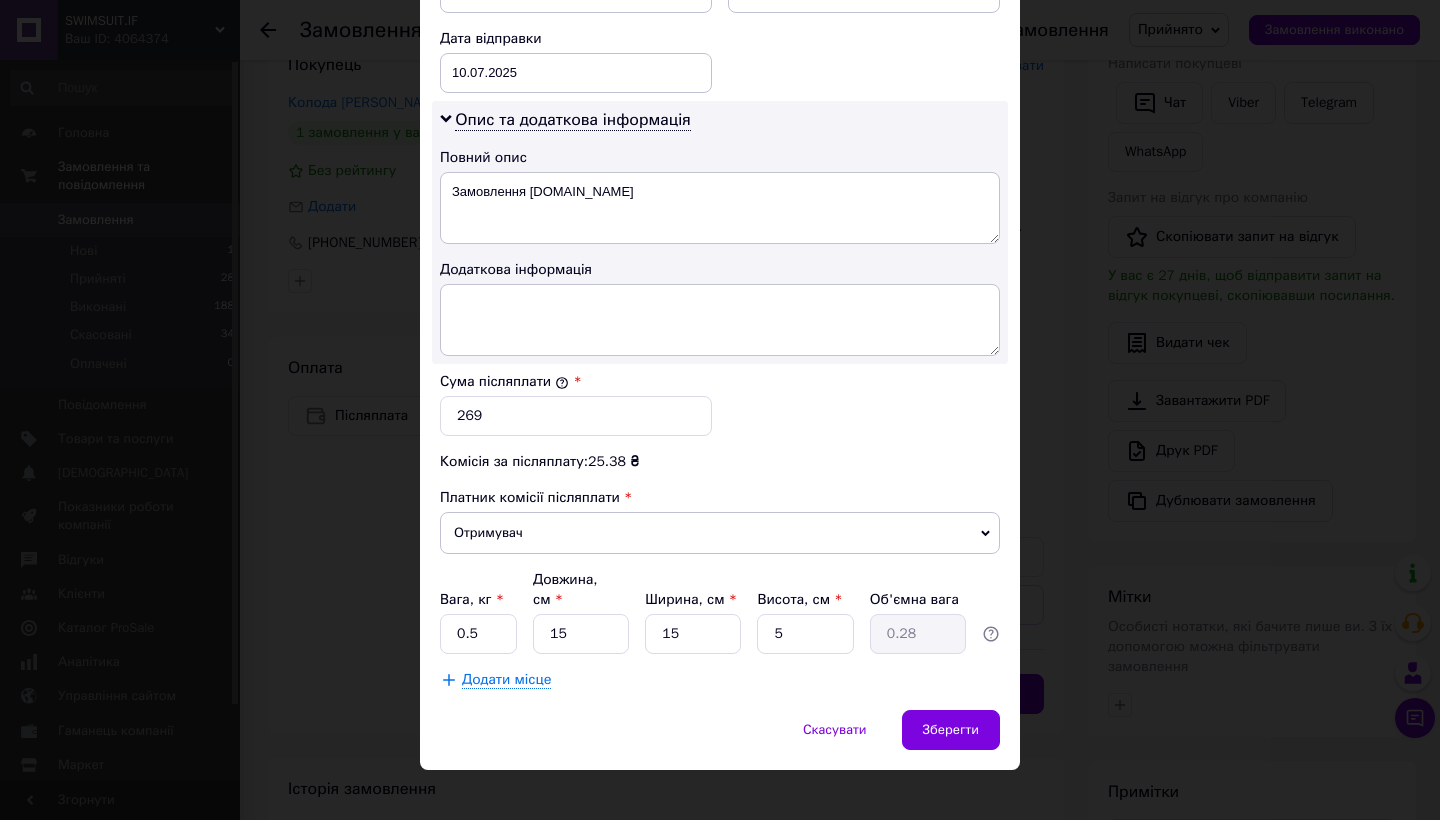 scroll, scrollTop: 949, scrollLeft: 0, axis: vertical 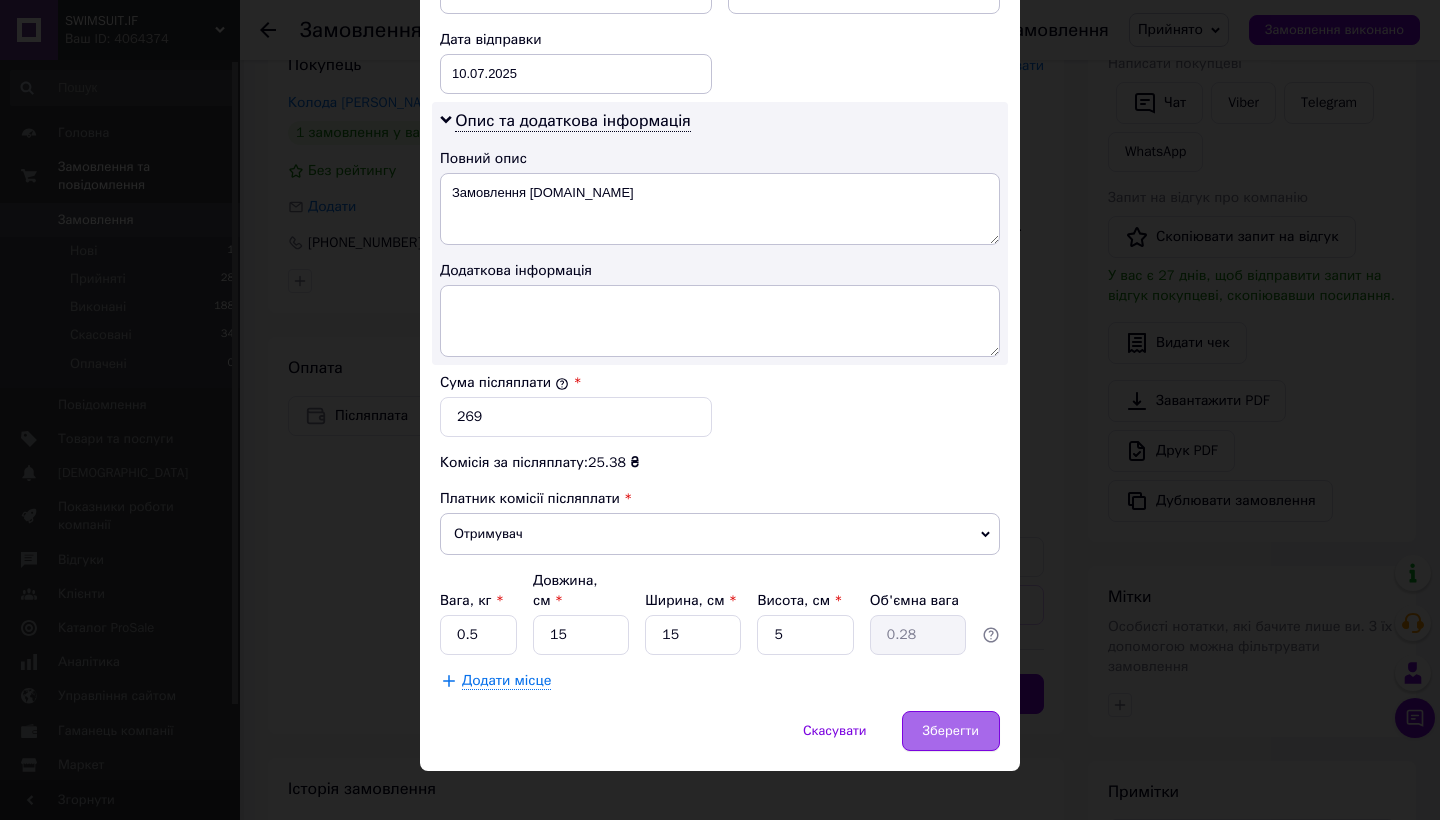 click on "Зберегти" at bounding box center [951, 731] 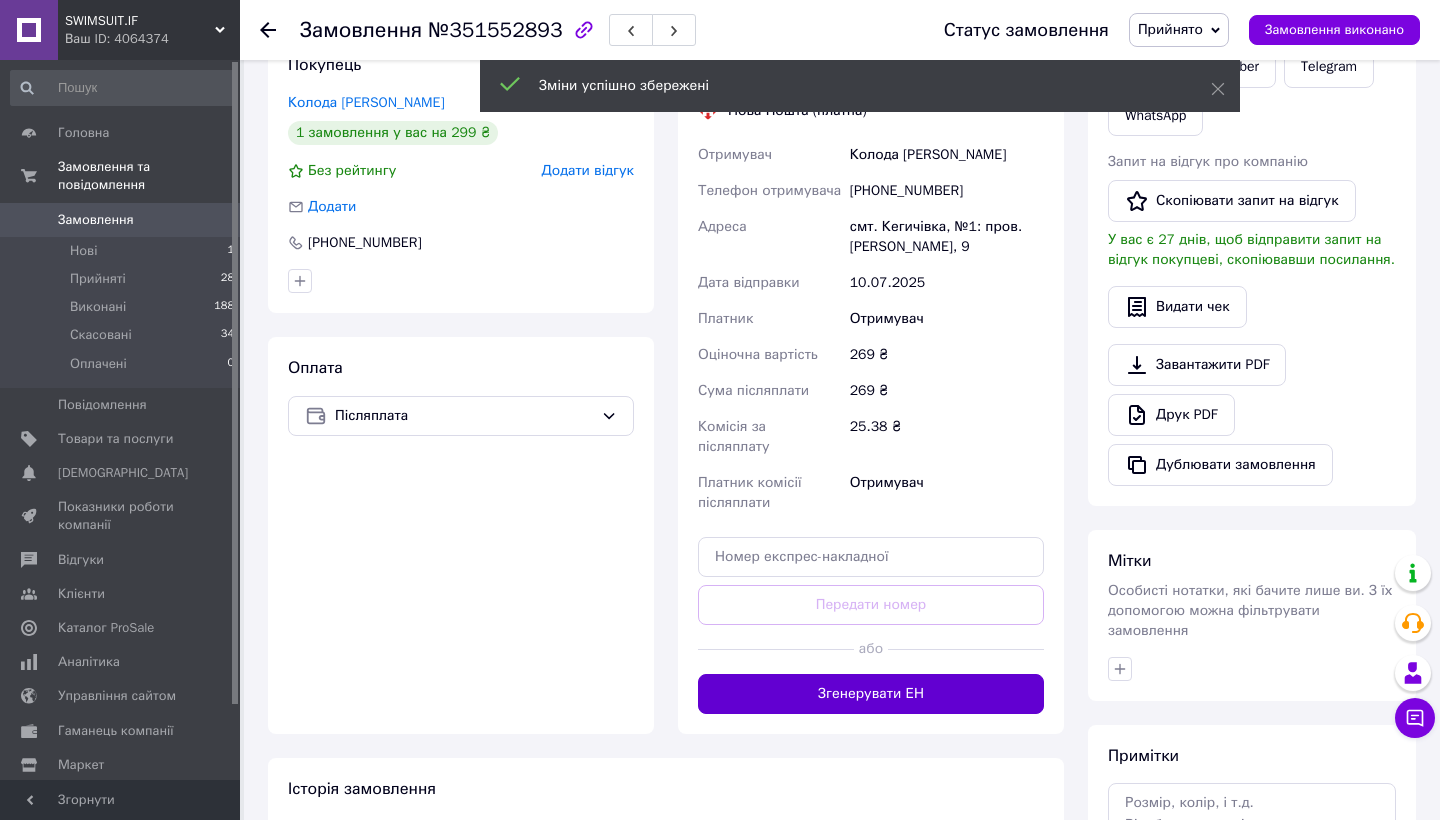 click on "Згенерувати ЕН" at bounding box center [871, 694] 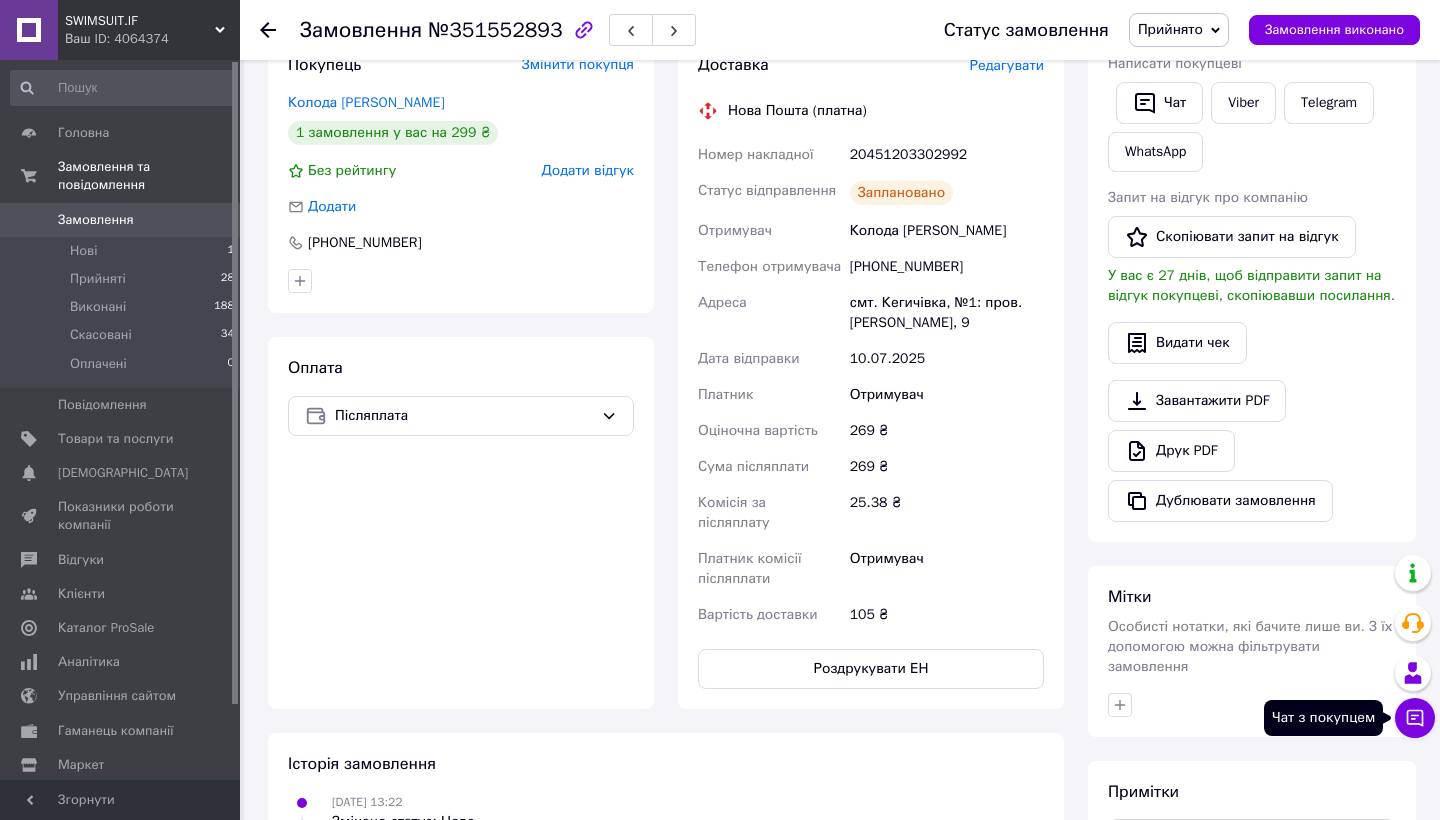 click 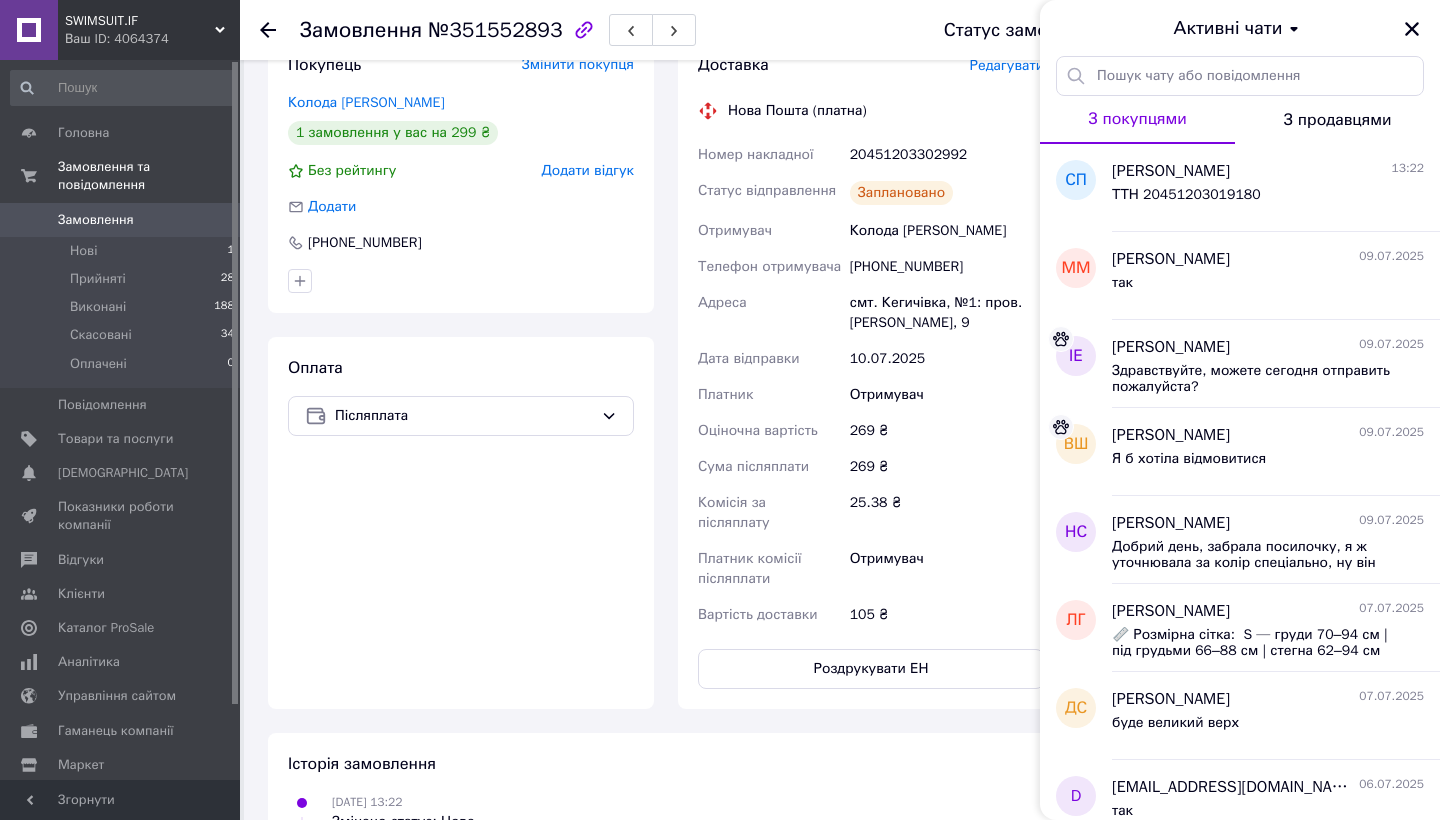 click 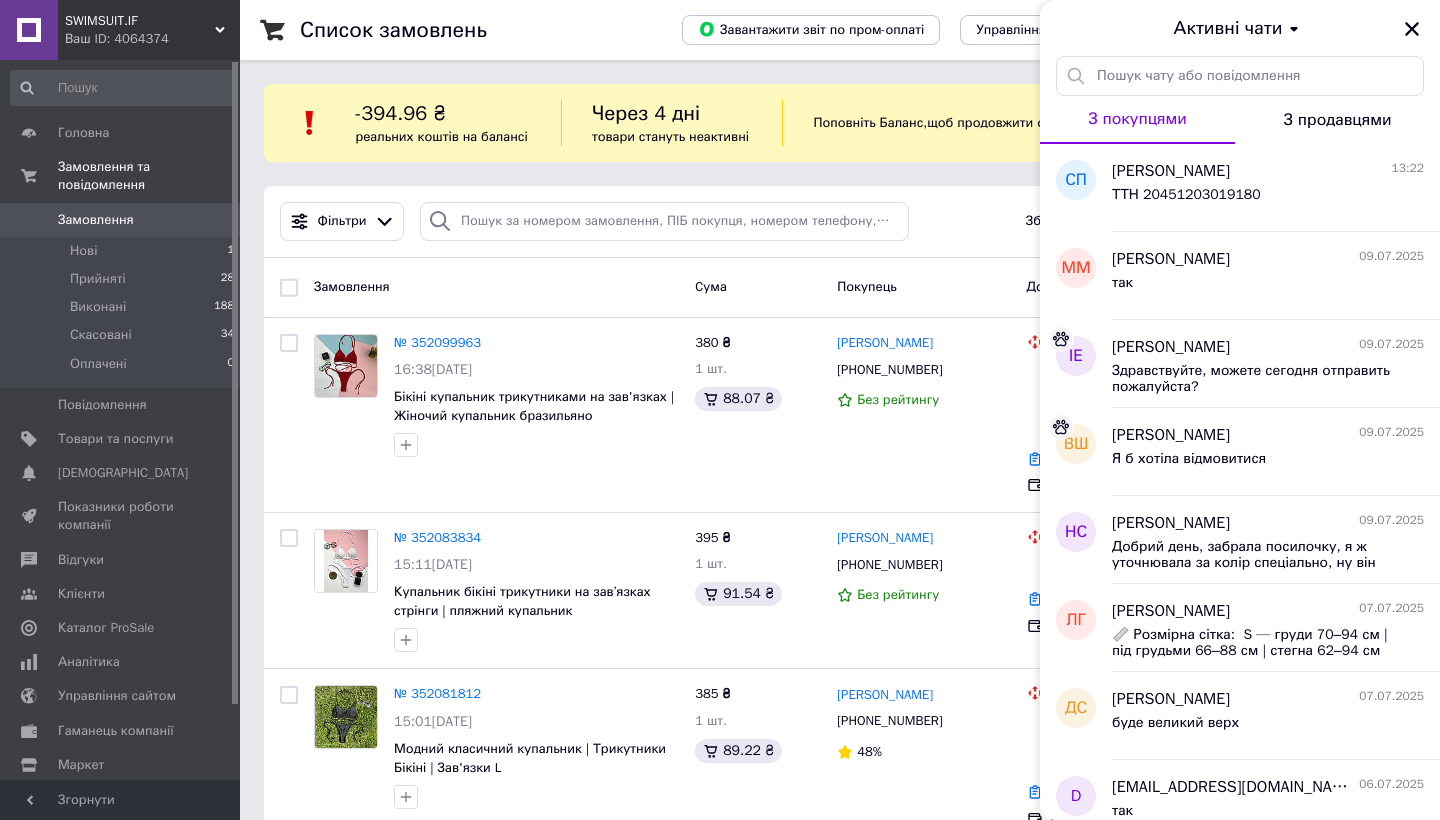 click on "Фільтри Збережені фільтри: Усі (251)" at bounding box center [840, 222] 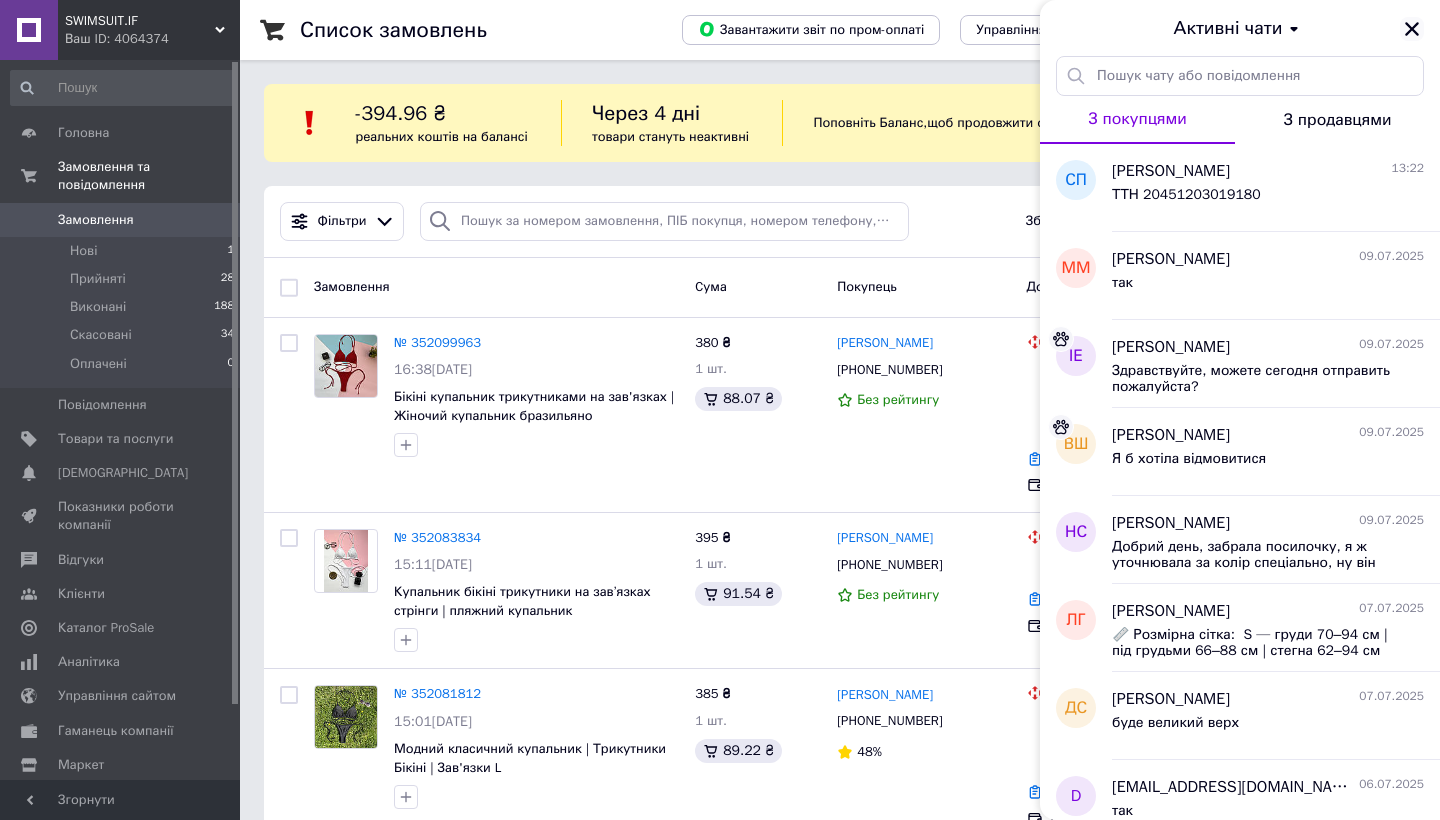 click at bounding box center [1412, 29] 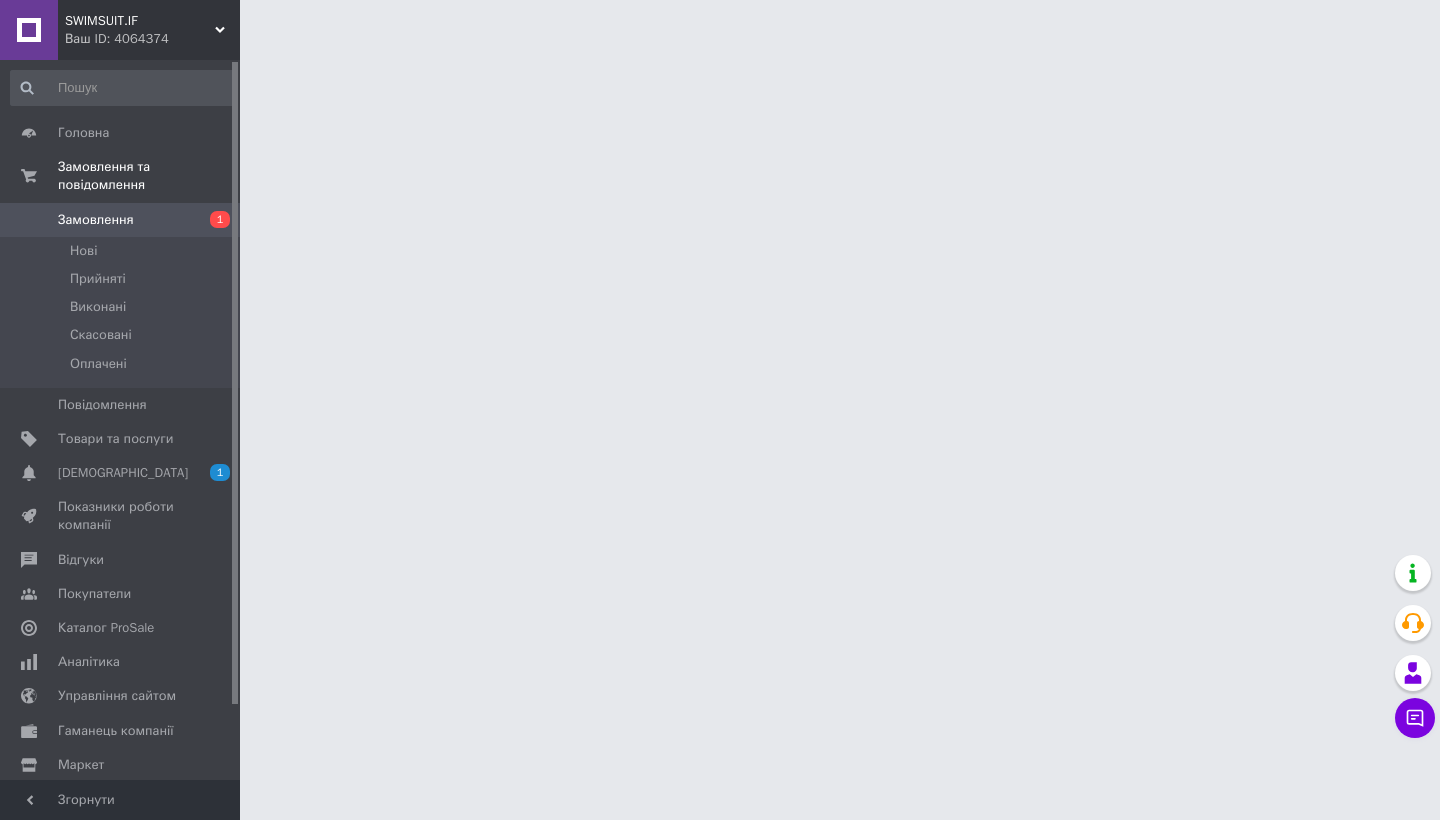 scroll, scrollTop: 0, scrollLeft: 0, axis: both 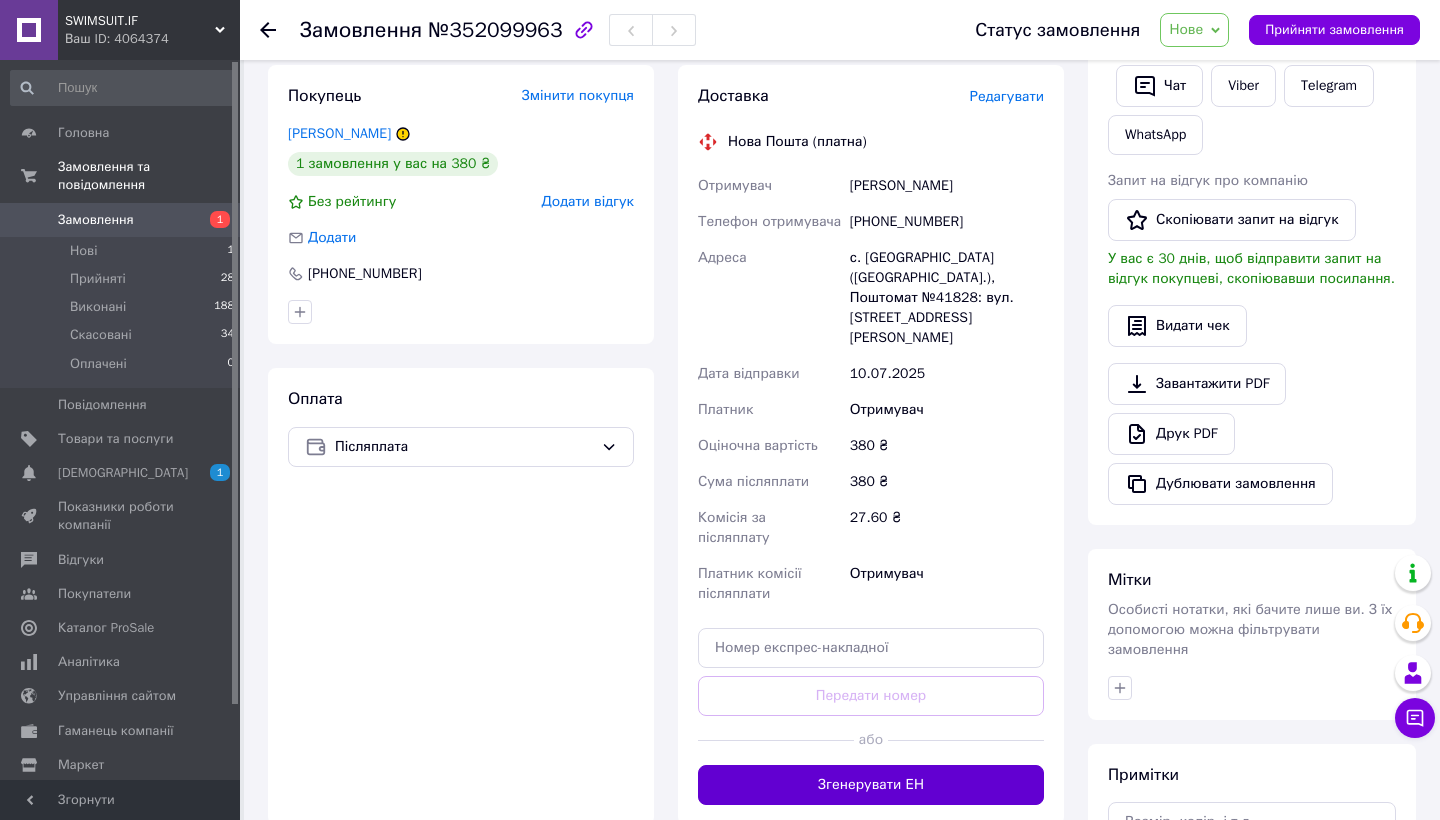 click on "Згенерувати ЕН" at bounding box center (871, 785) 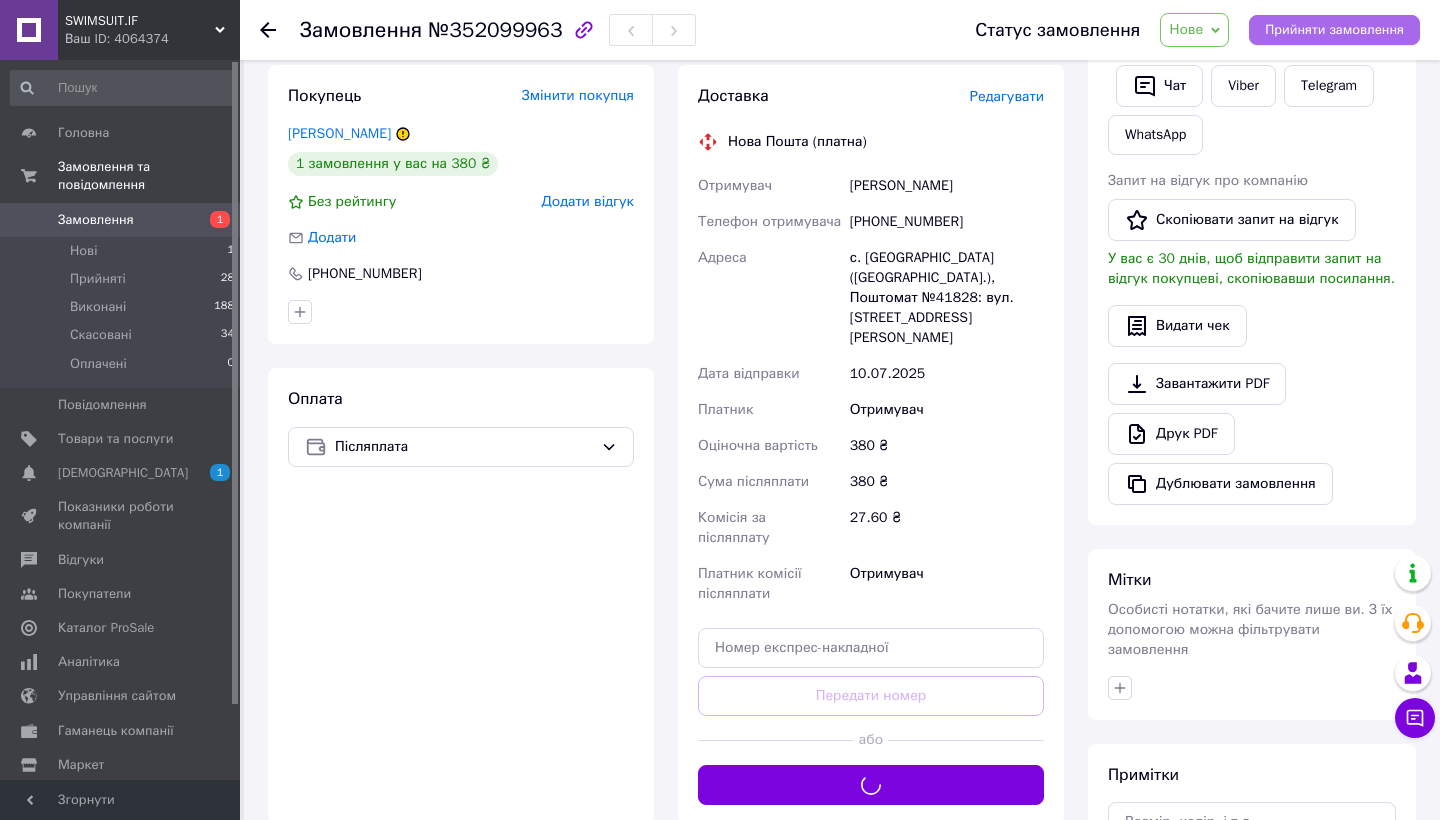 click on "Прийняти замовлення" at bounding box center (1334, 30) 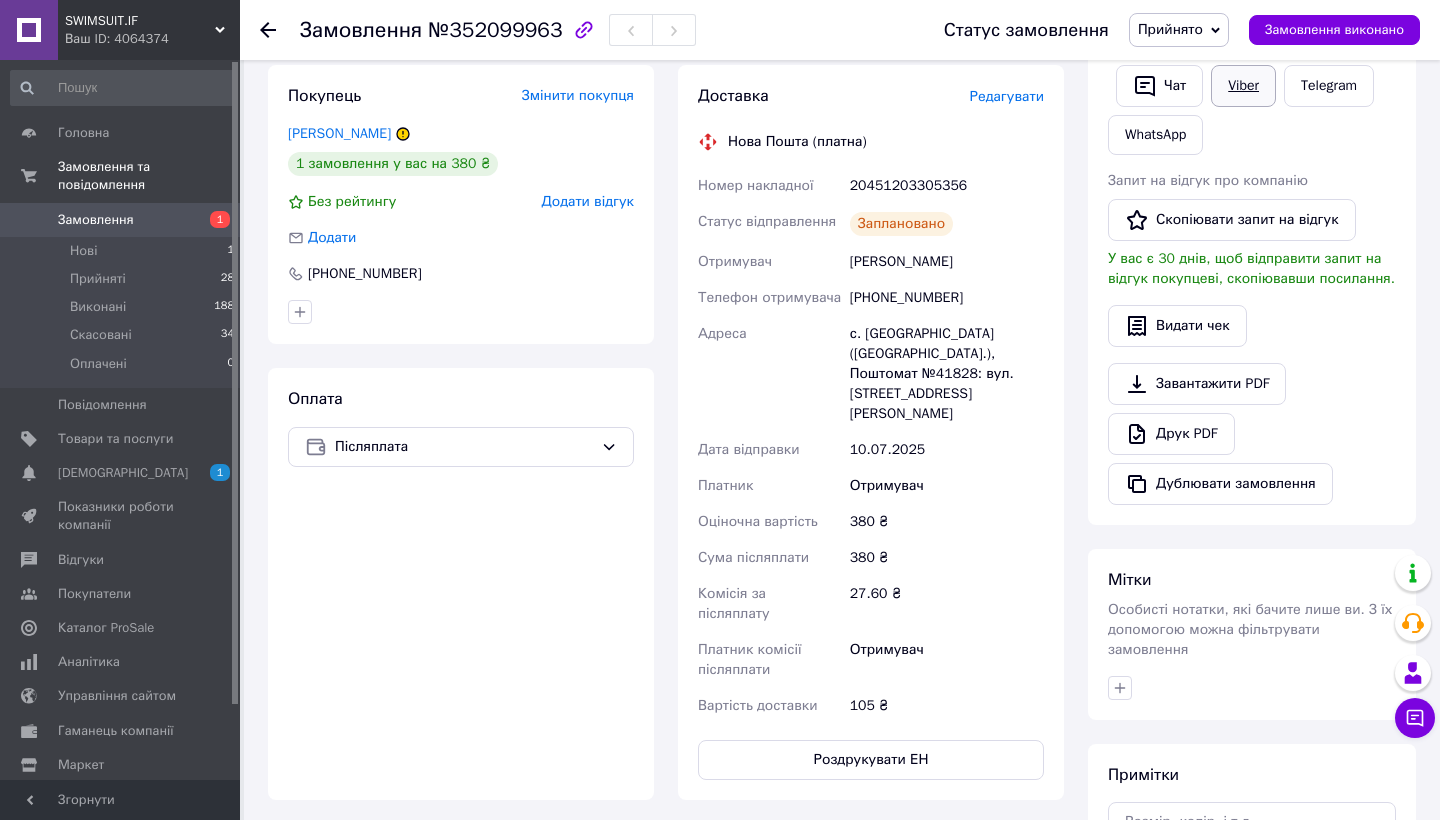 click on "Viber" at bounding box center [1243, 86] 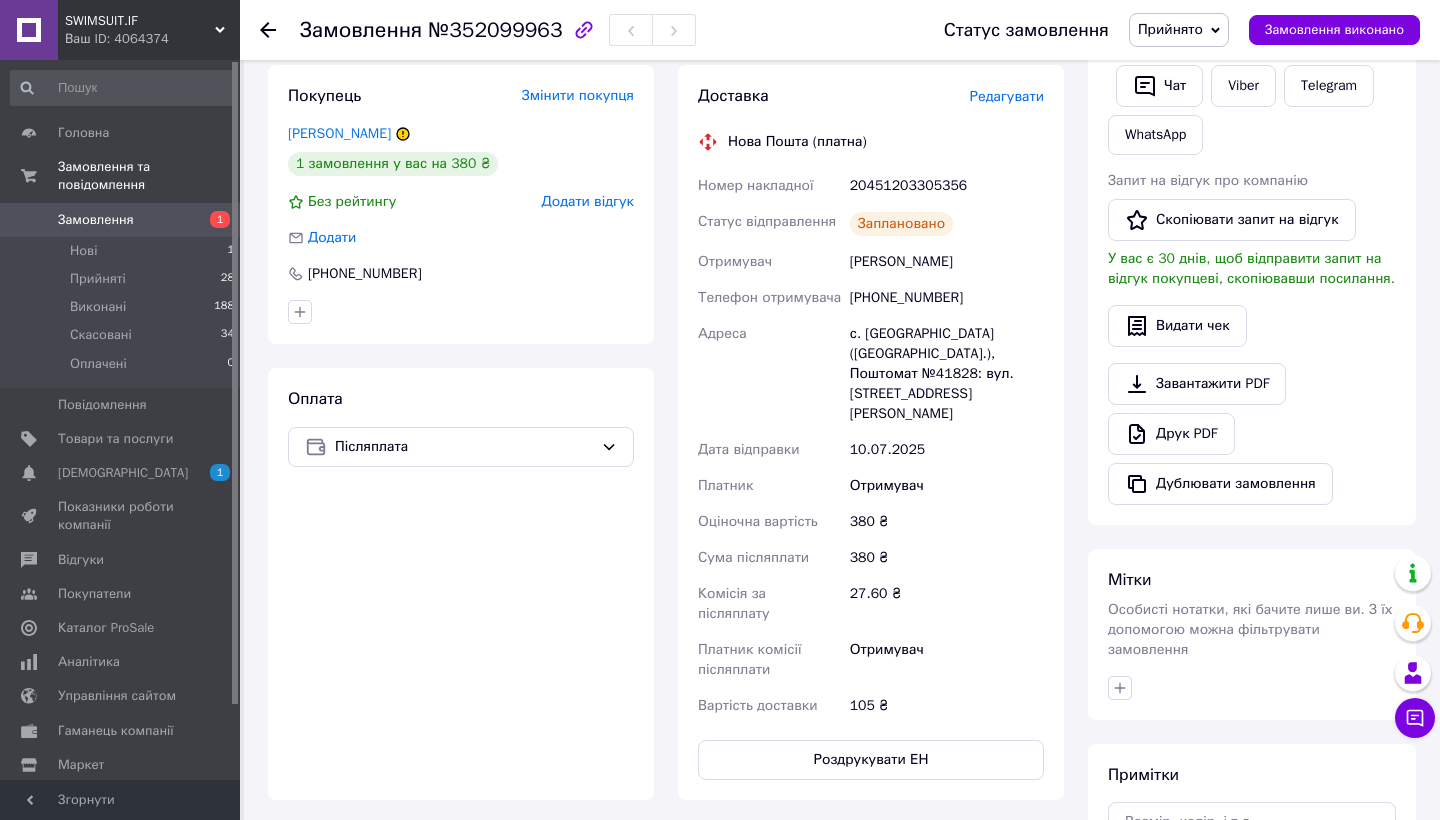click on "20451203305356" at bounding box center (947, 186) 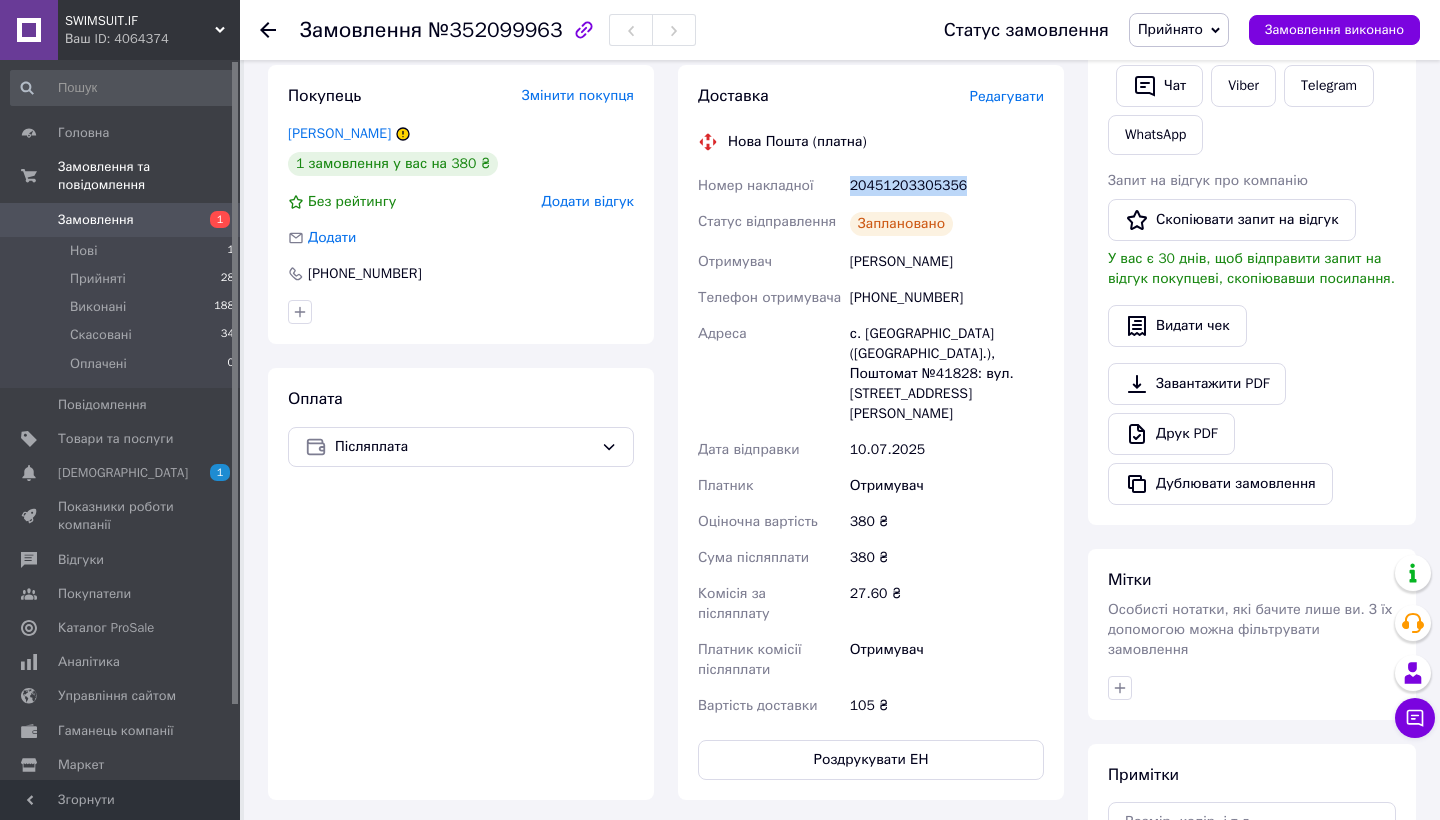 click on "20451203305356" at bounding box center (947, 186) 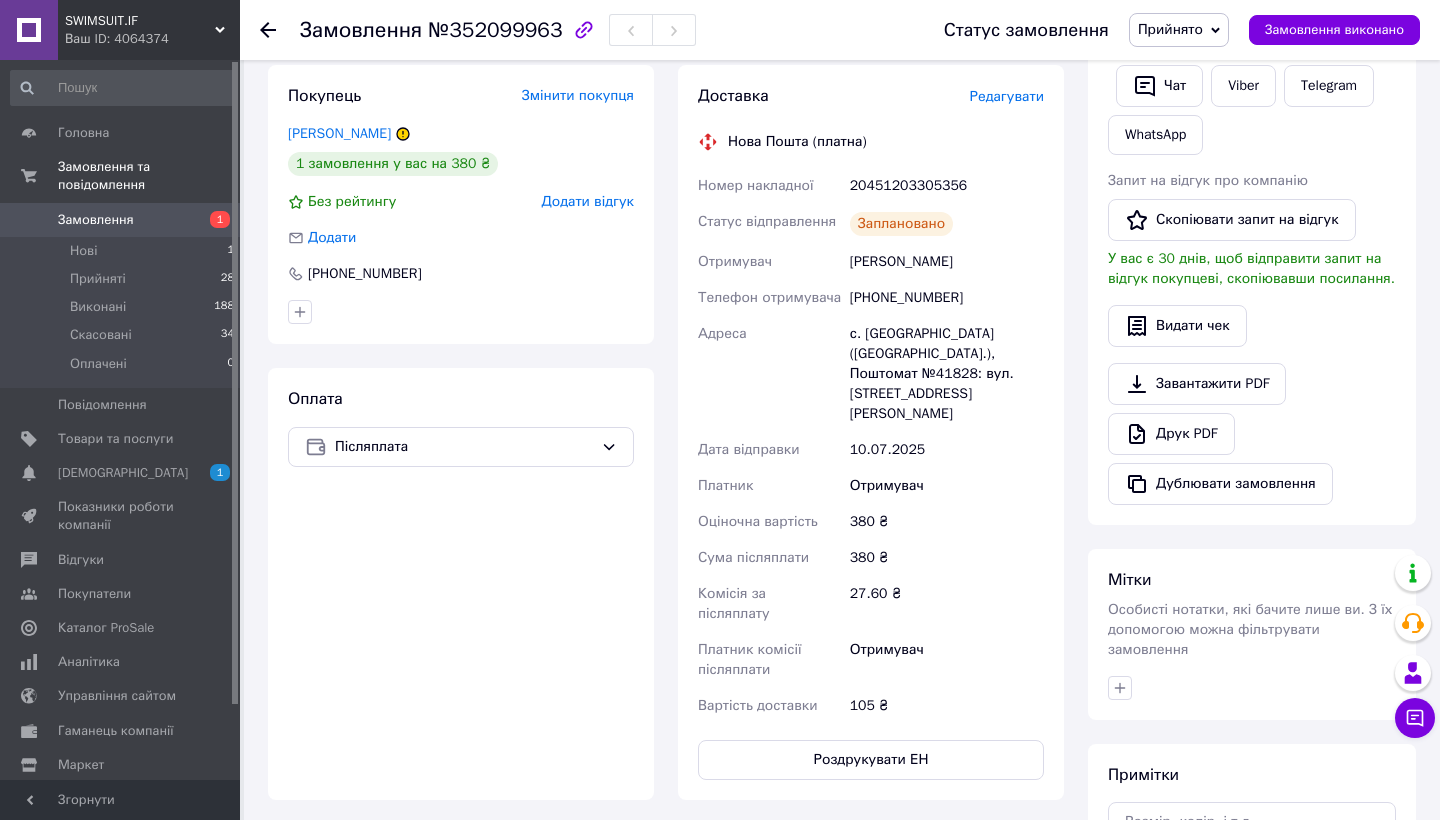 click on "Замовлення №352099963" at bounding box center [498, 30] 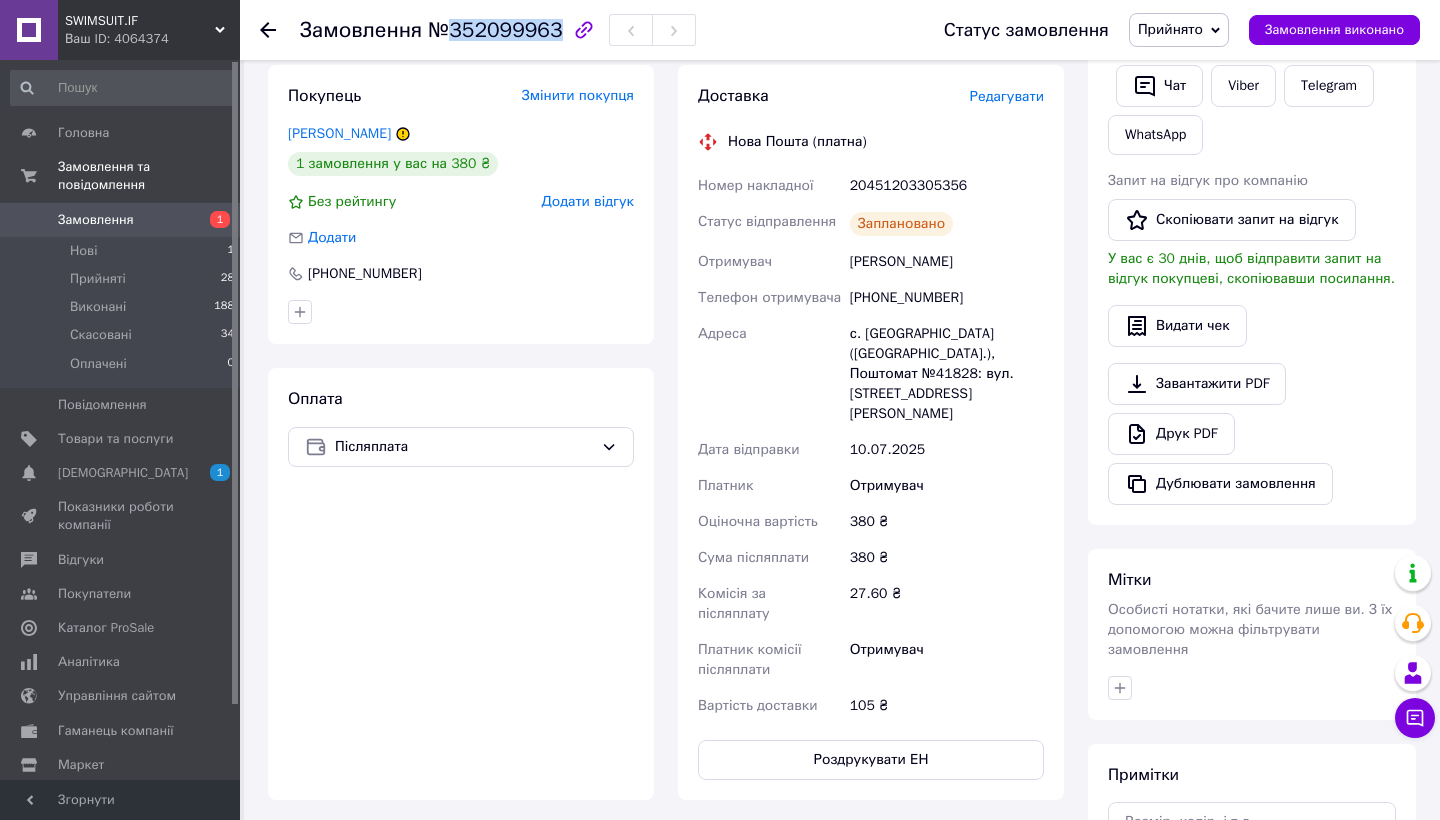 click on "№352099963" at bounding box center [495, 30] 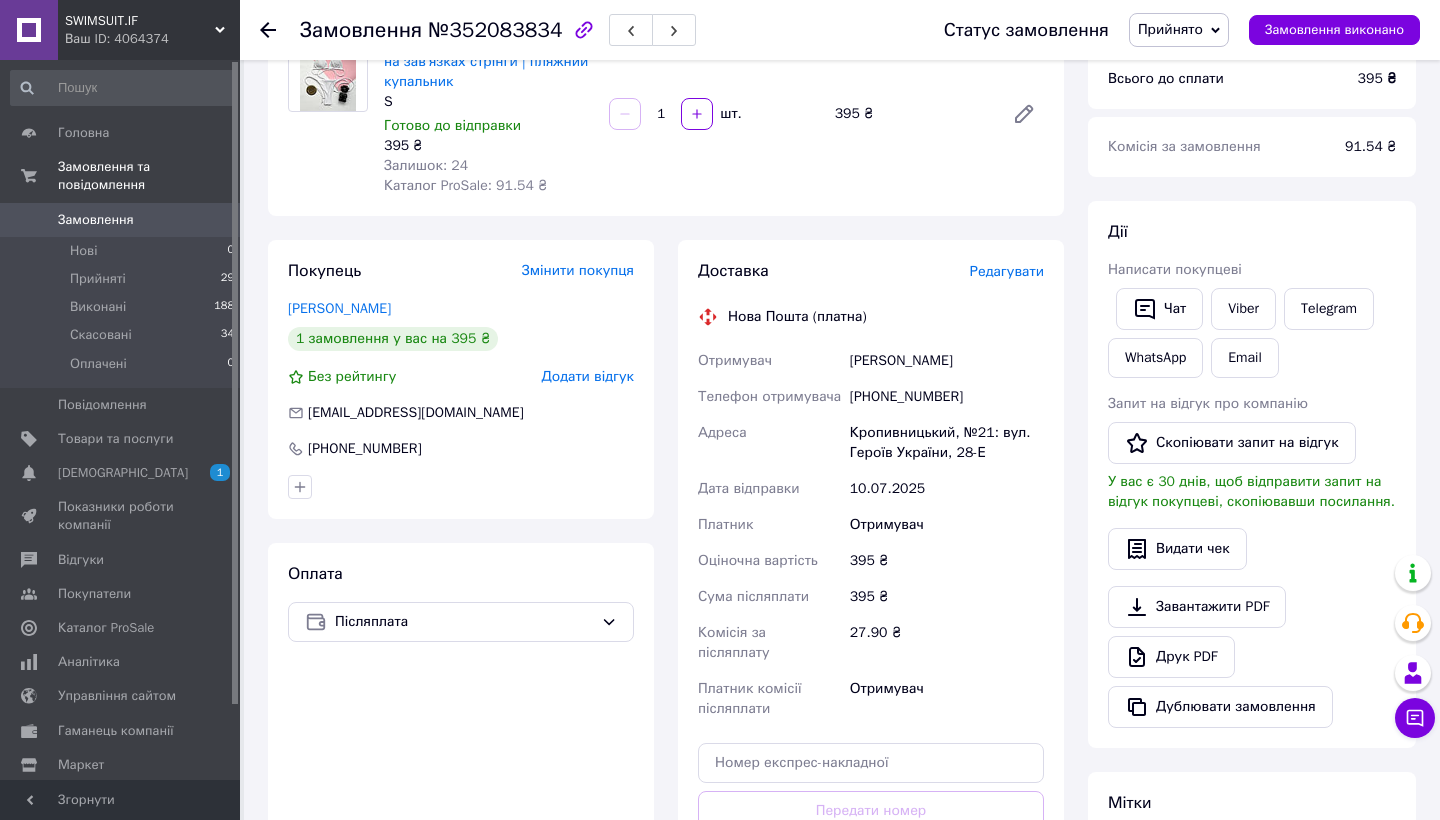 scroll, scrollTop: 424, scrollLeft: 0, axis: vertical 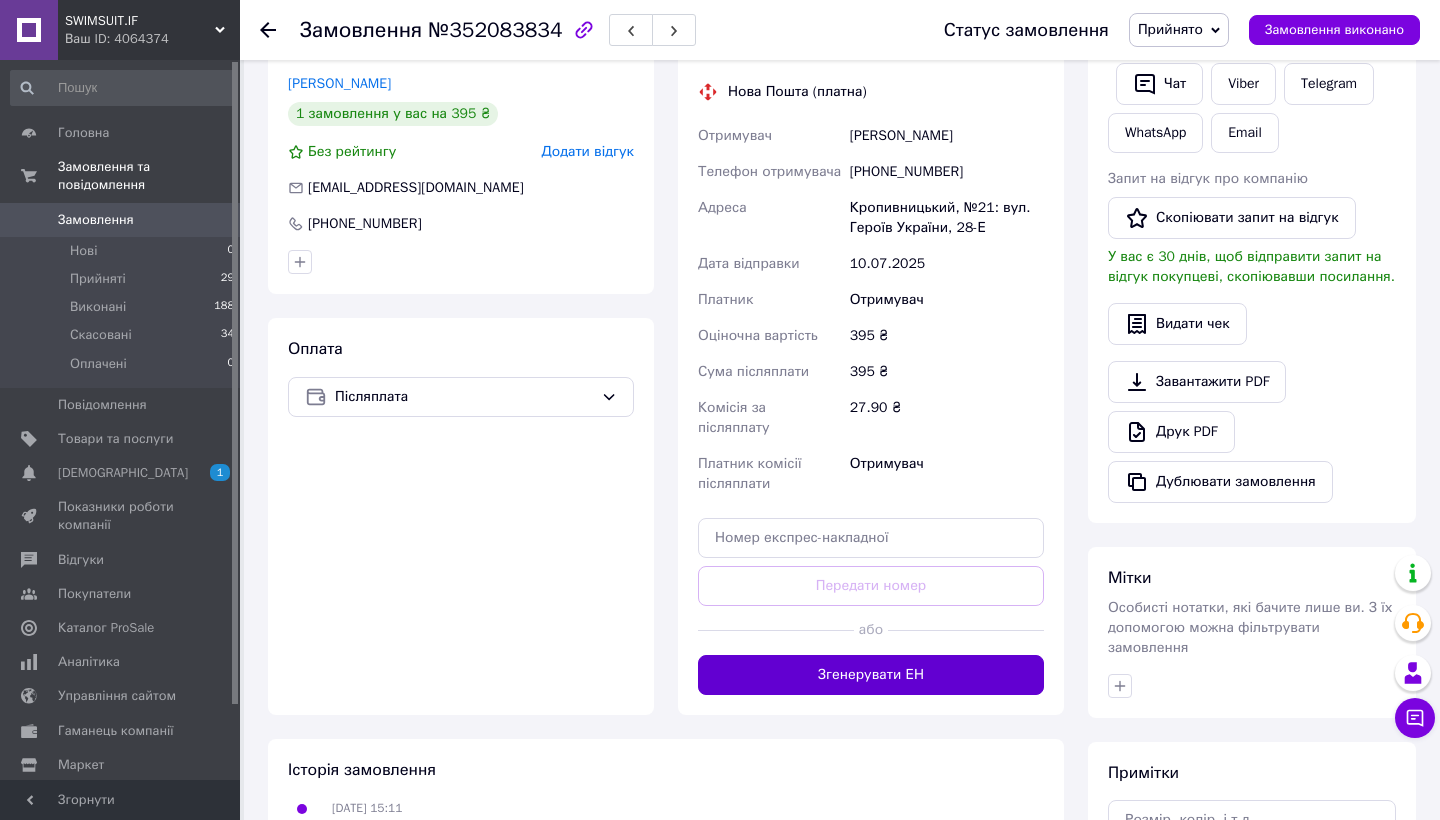 click on "Згенерувати ЕН" at bounding box center [871, 675] 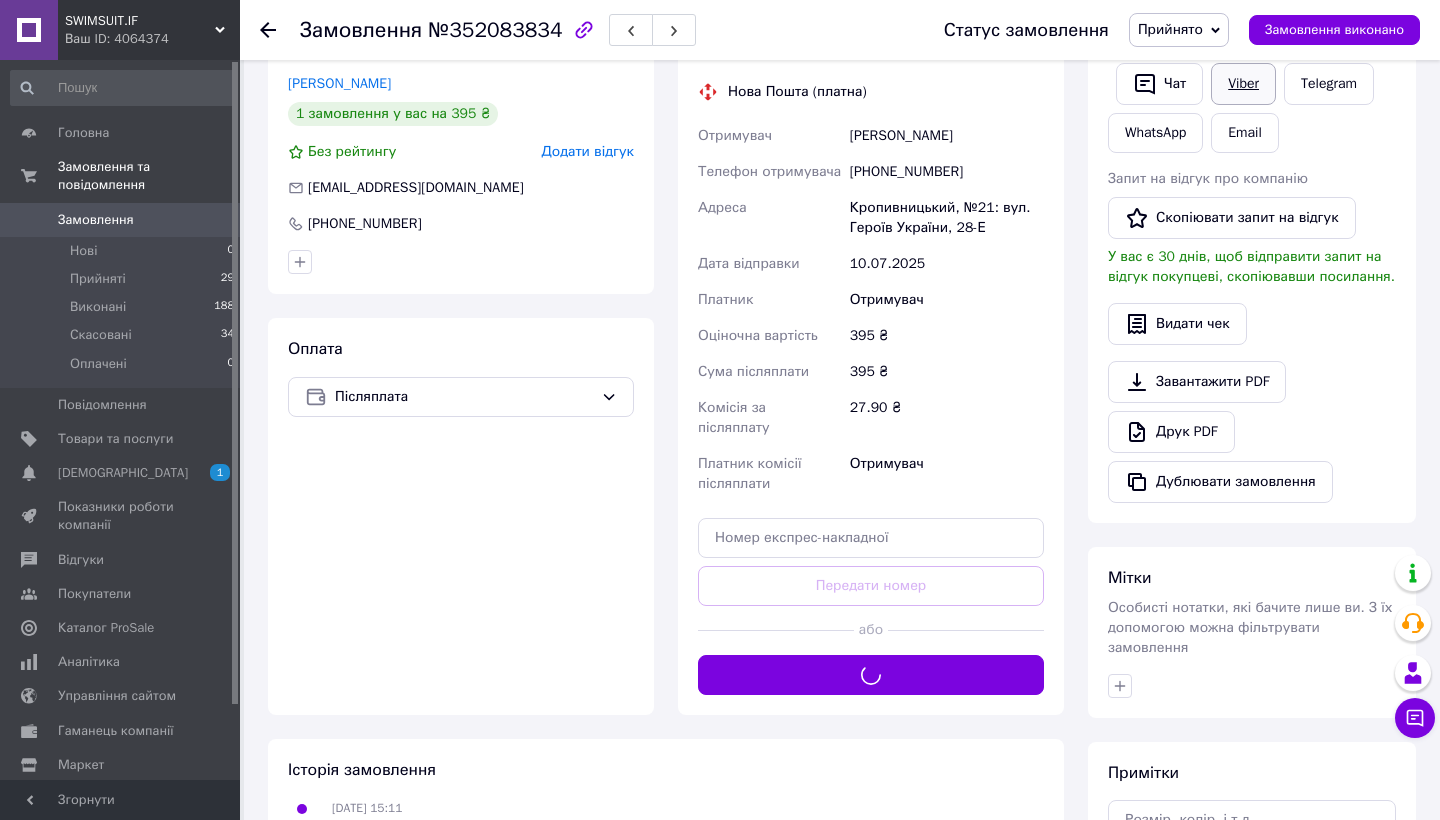 click on "Viber" at bounding box center [1243, 84] 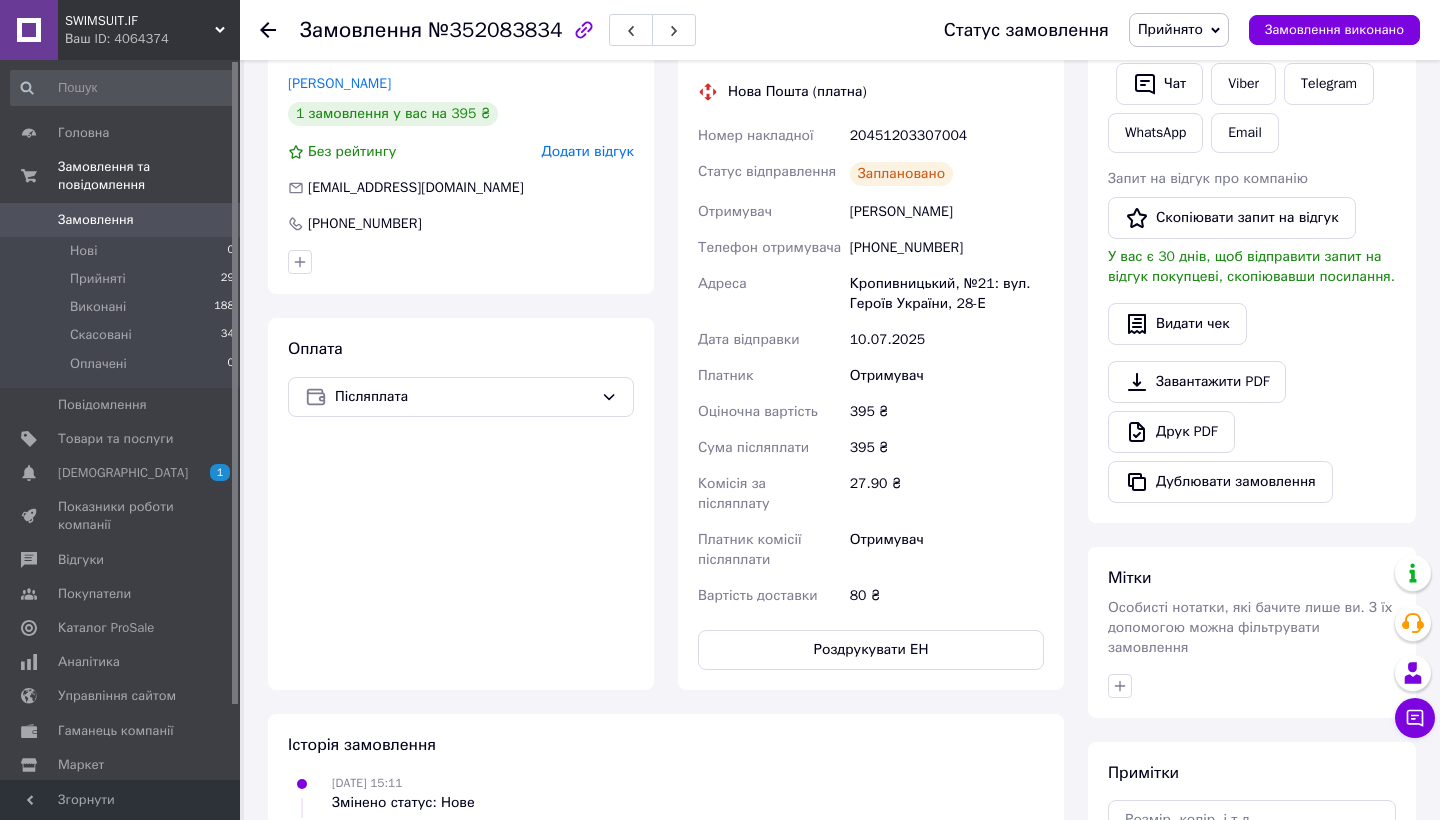 click on "20451203307004" at bounding box center (947, 136) 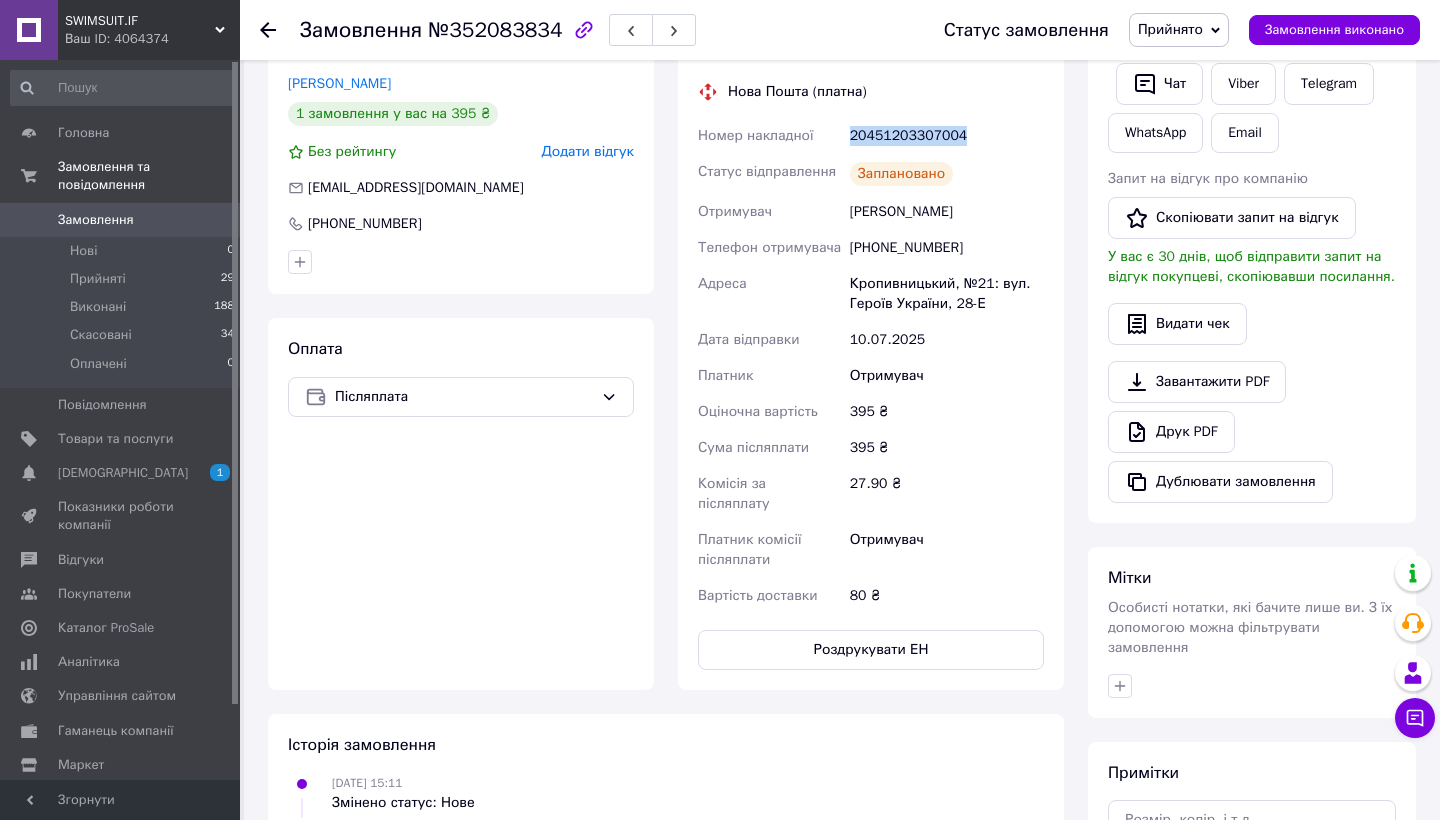 click on "20451203307004" at bounding box center (947, 136) 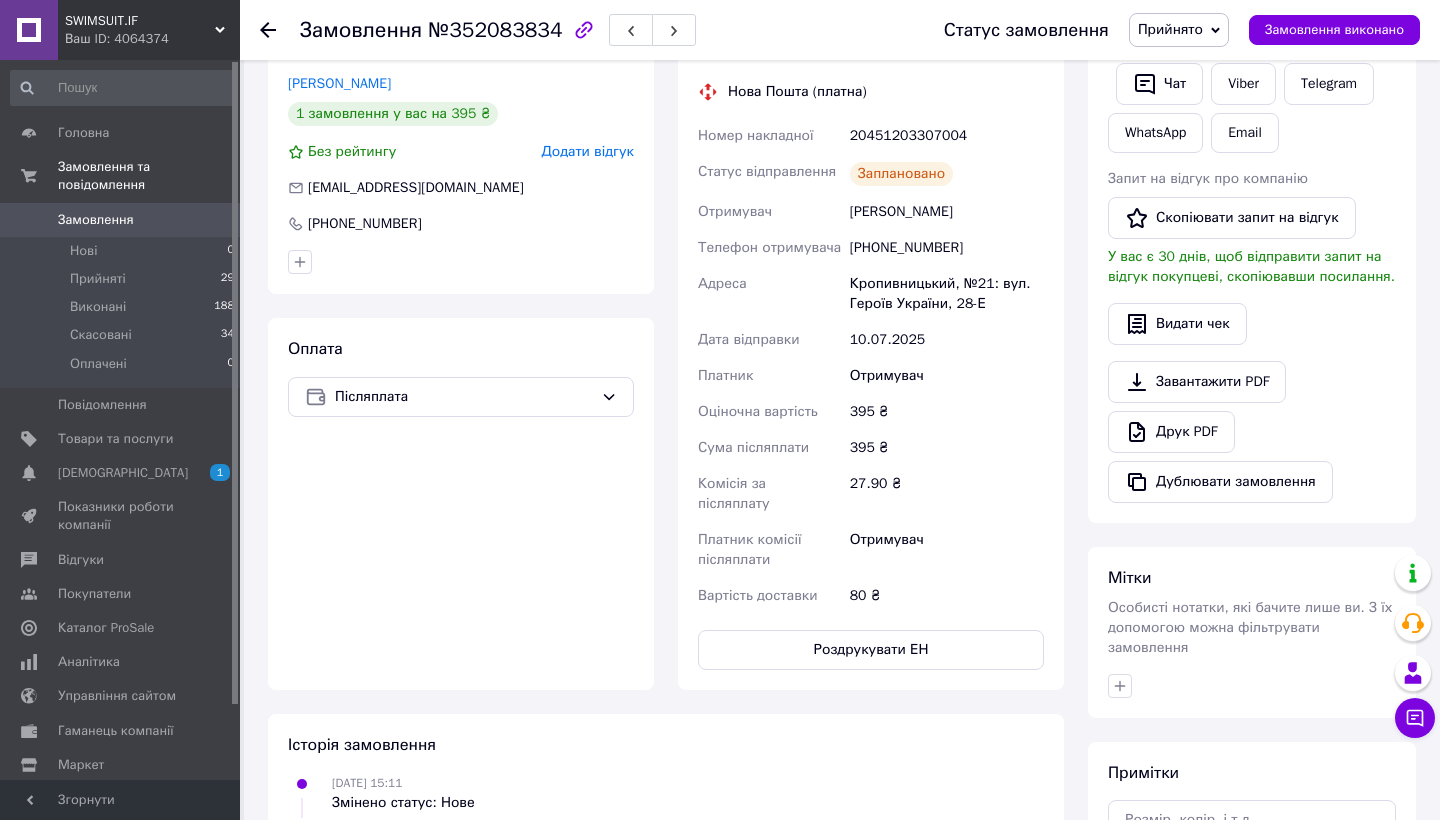 click on "№352083834" at bounding box center (495, 30) 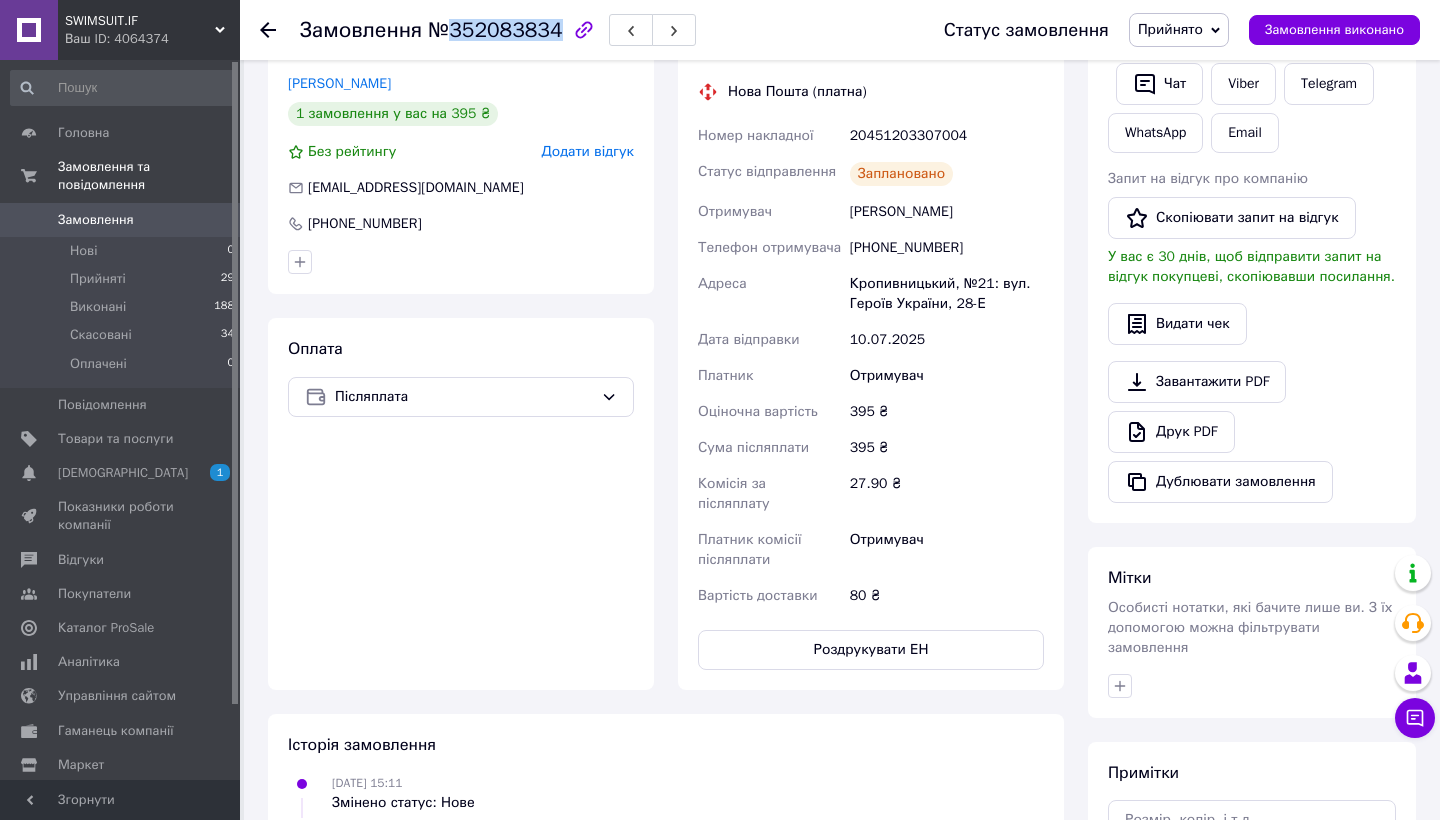 click on "№352083834" at bounding box center [495, 30] 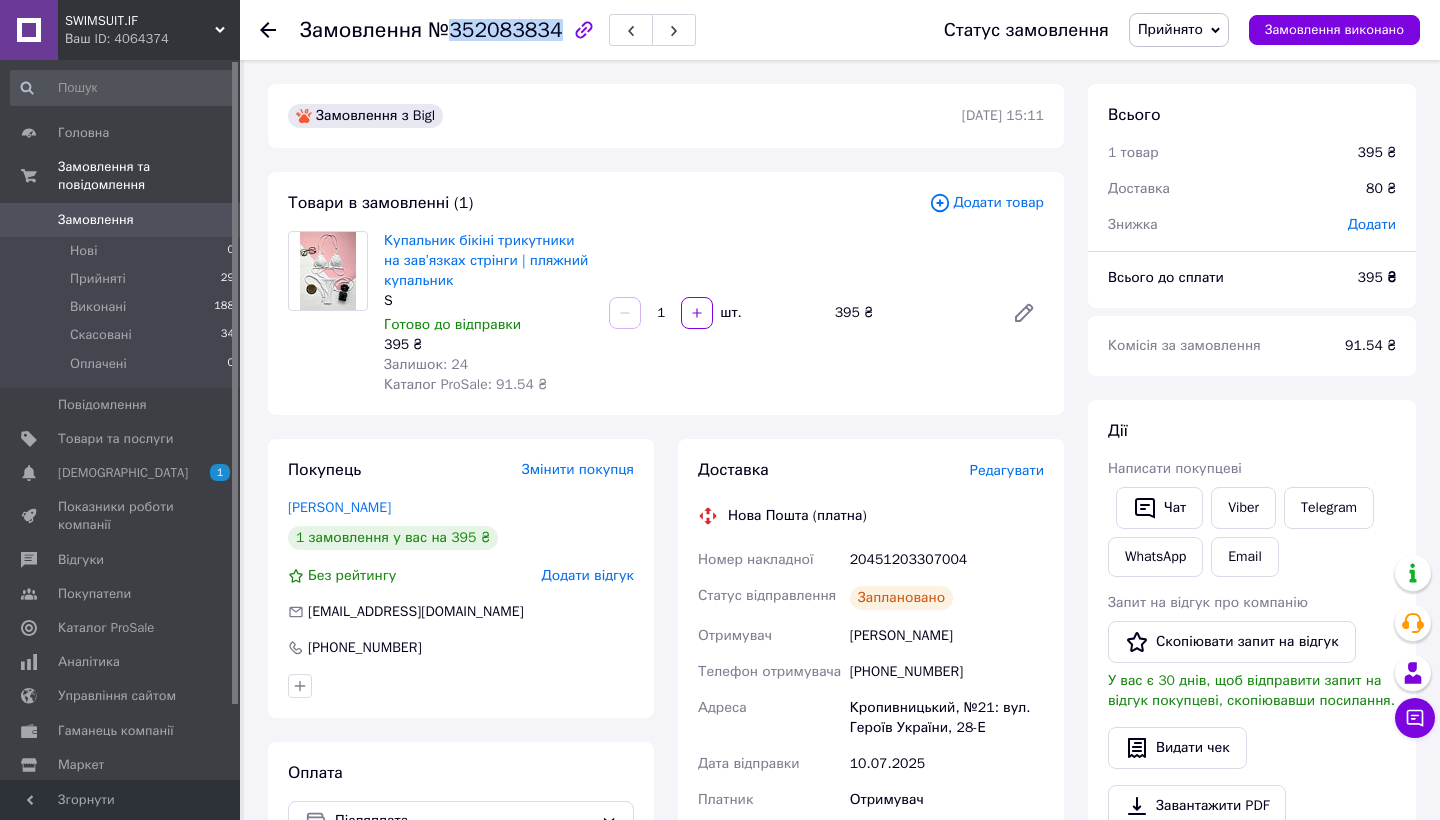 scroll, scrollTop: 0, scrollLeft: 0, axis: both 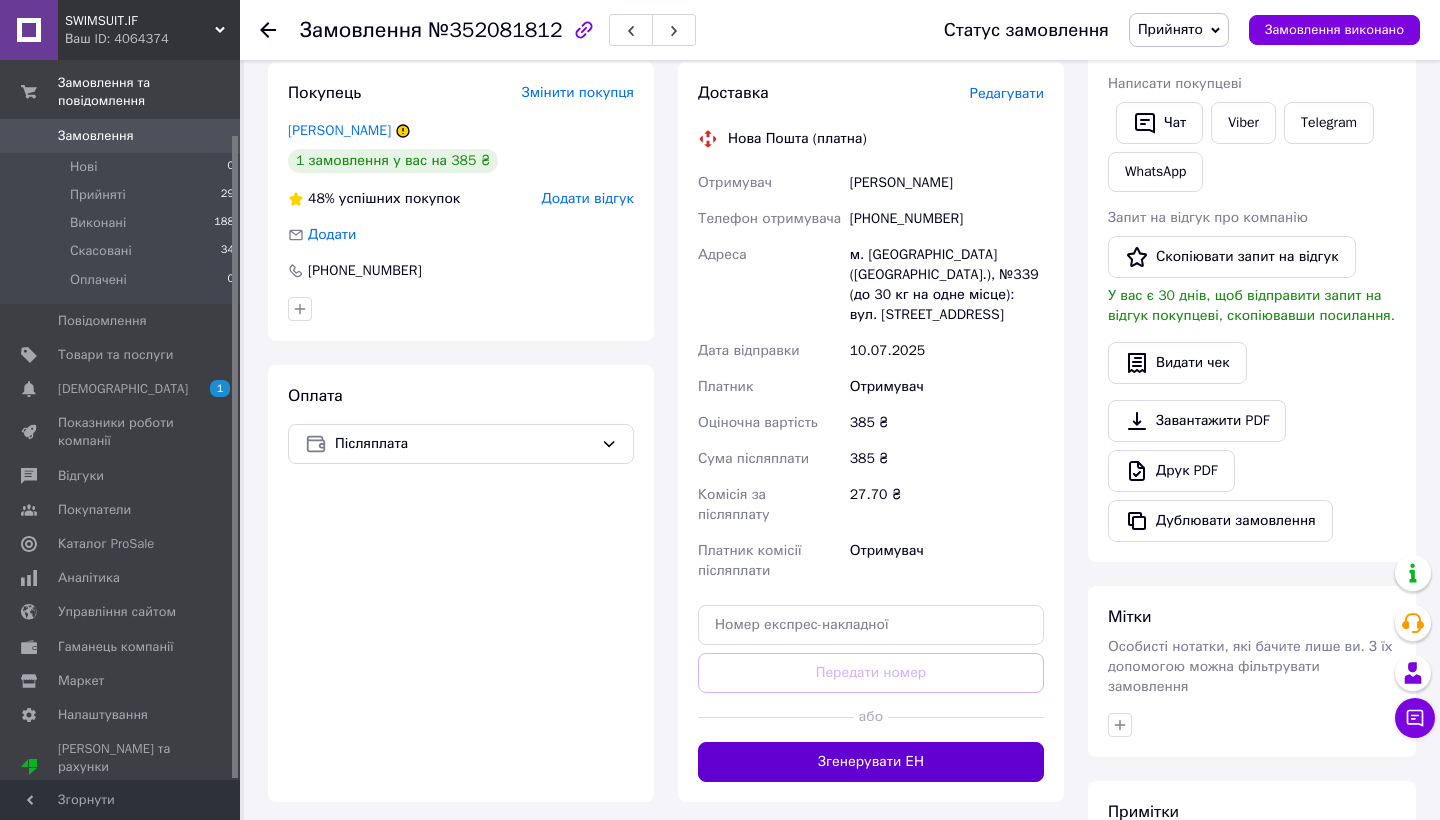 click on "Згенерувати ЕН" at bounding box center [871, 762] 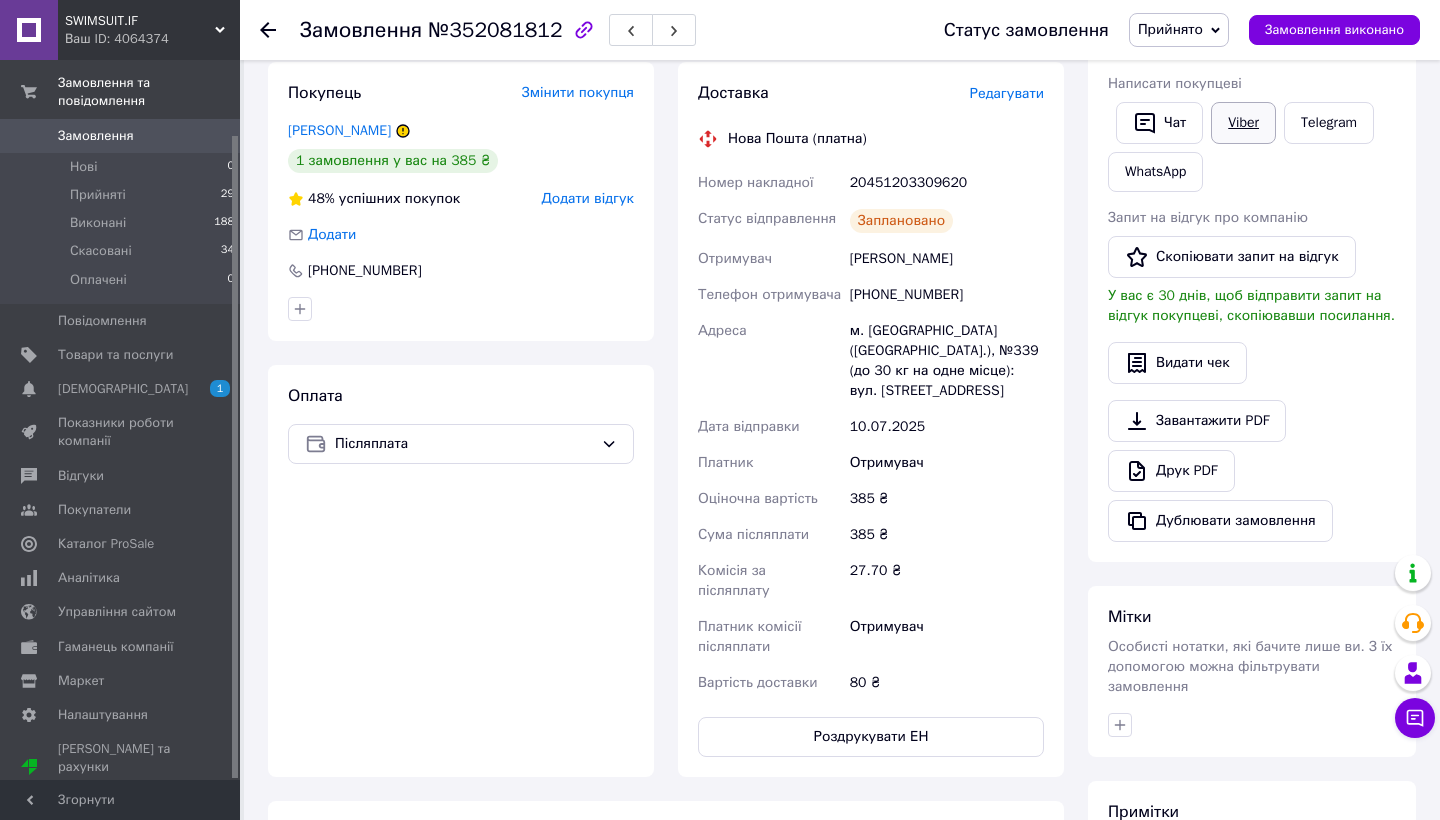 click on "Viber" at bounding box center (1243, 123) 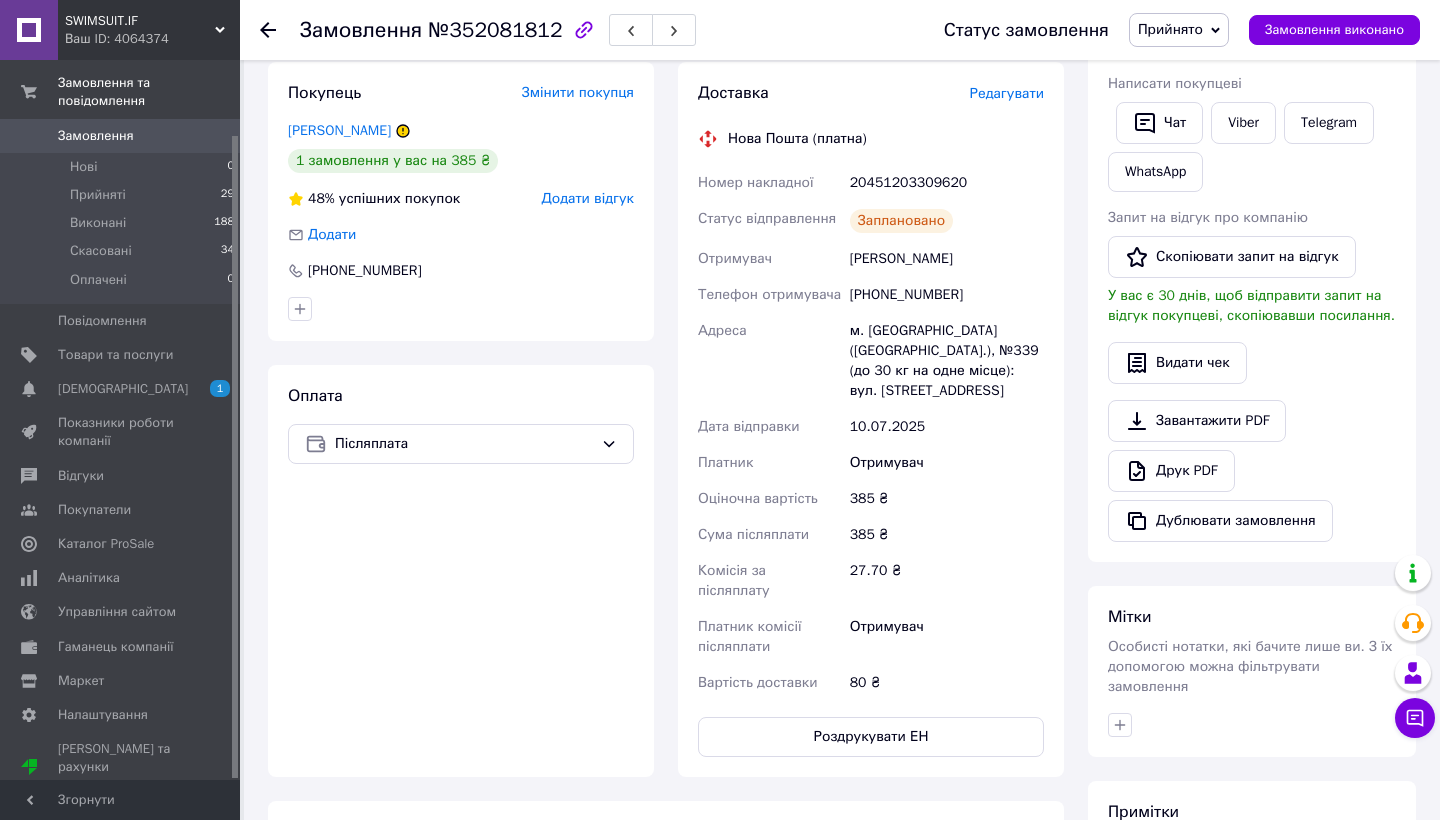 click on "20451203309620" at bounding box center (947, 183) 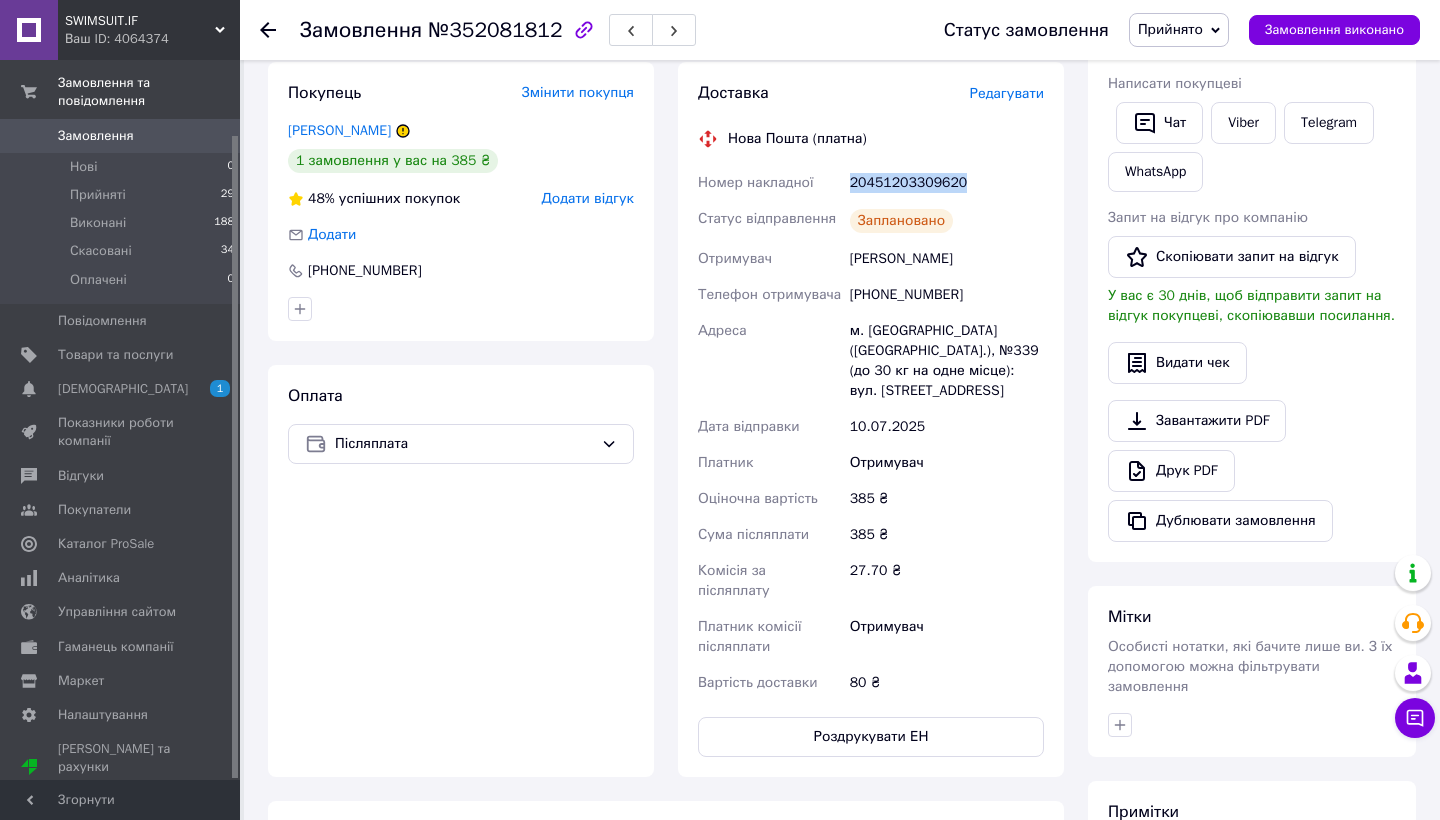 click on "20451203309620" at bounding box center (947, 183) 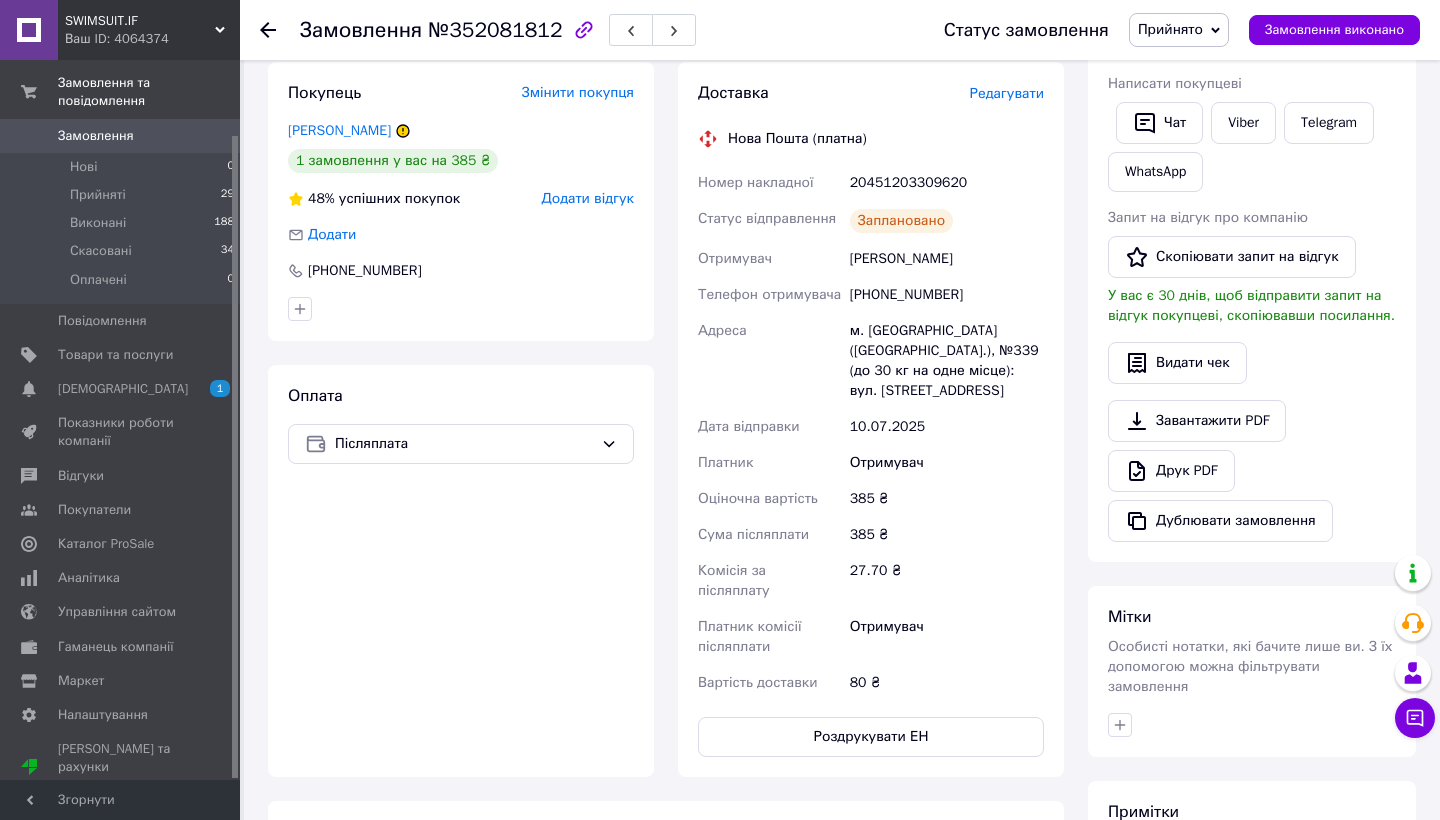 click on "№352081812" at bounding box center [495, 30] 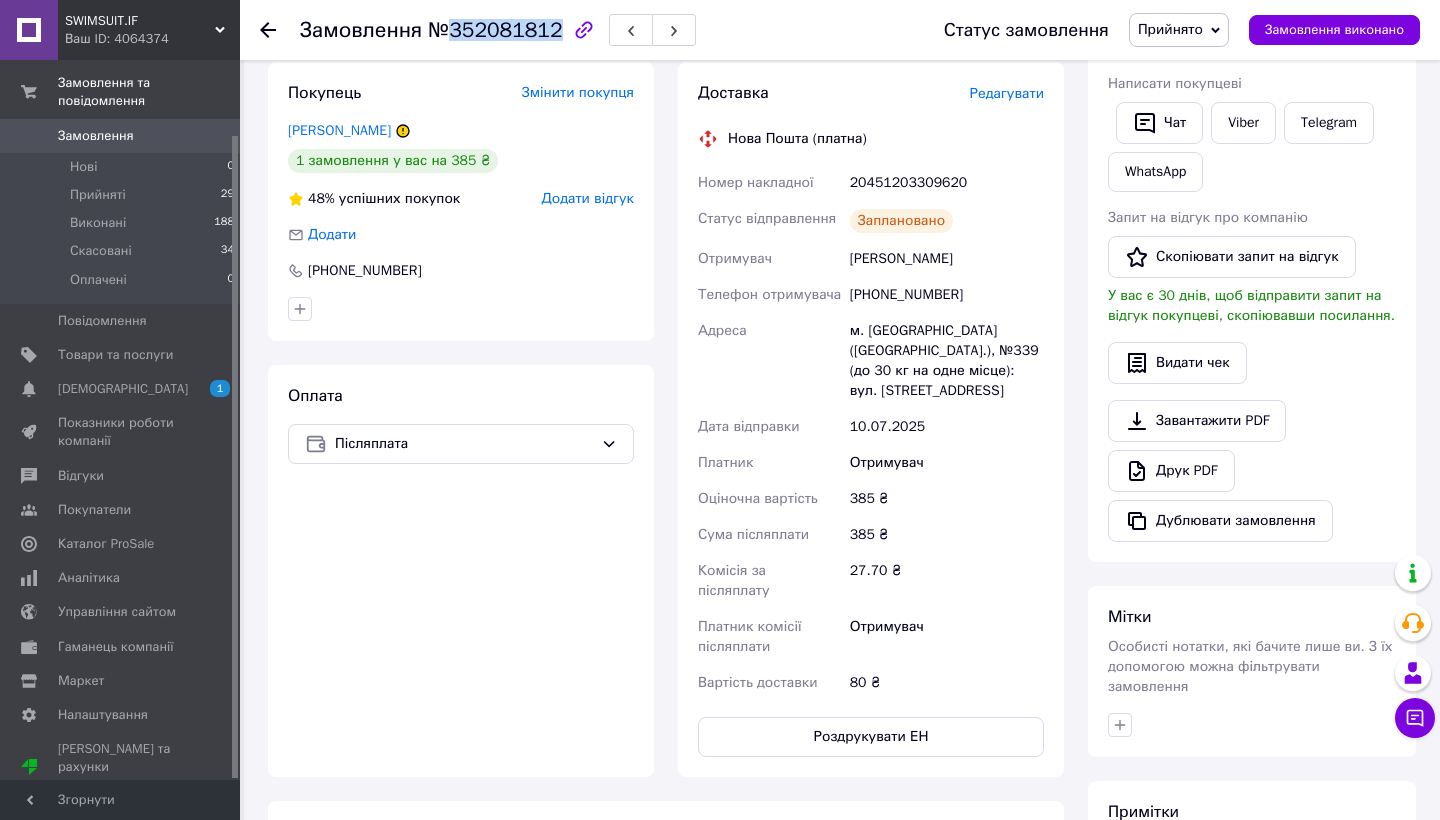 click on "№352081812" at bounding box center (495, 30) 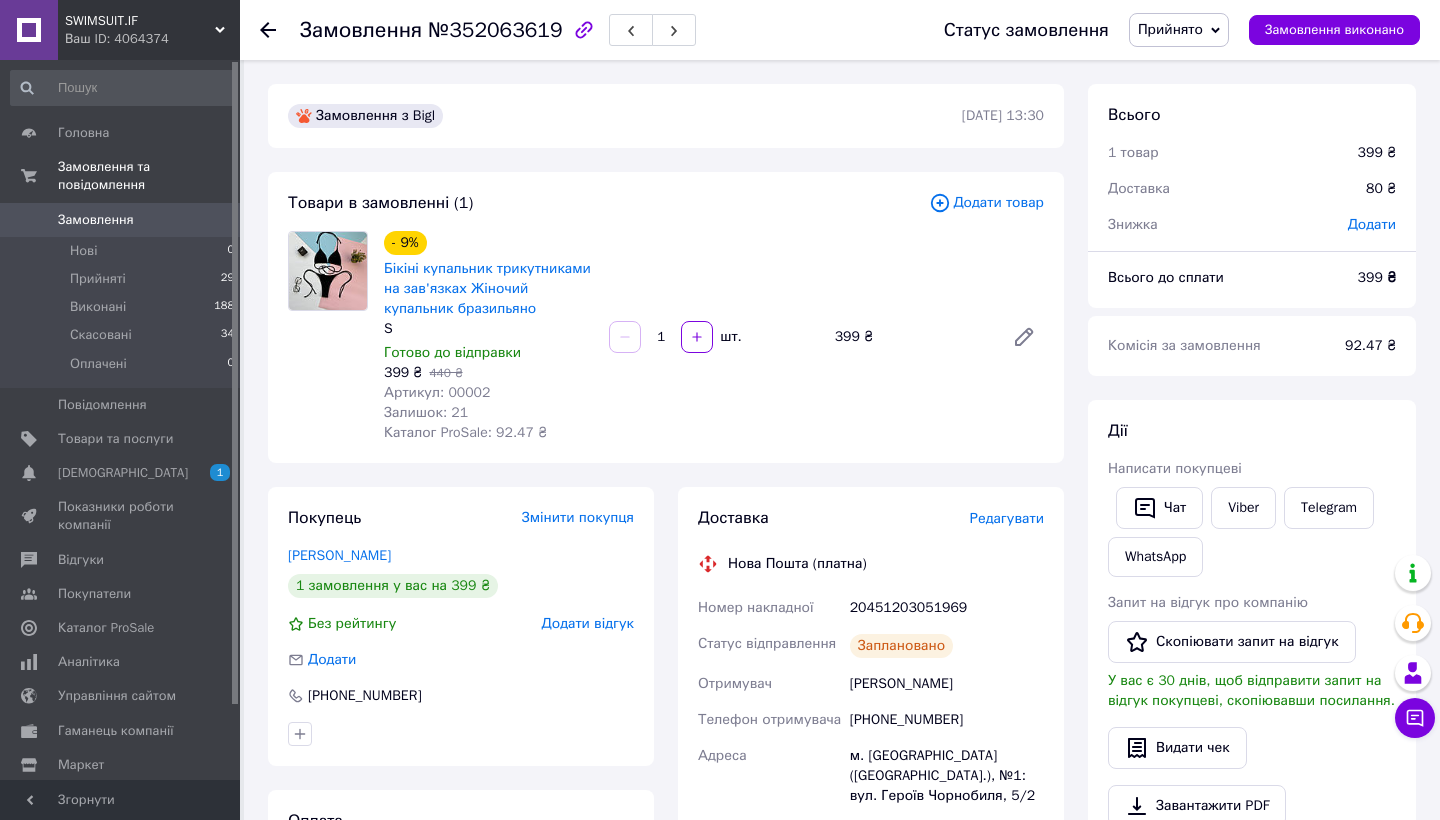 scroll, scrollTop: 0, scrollLeft: 0, axis: both 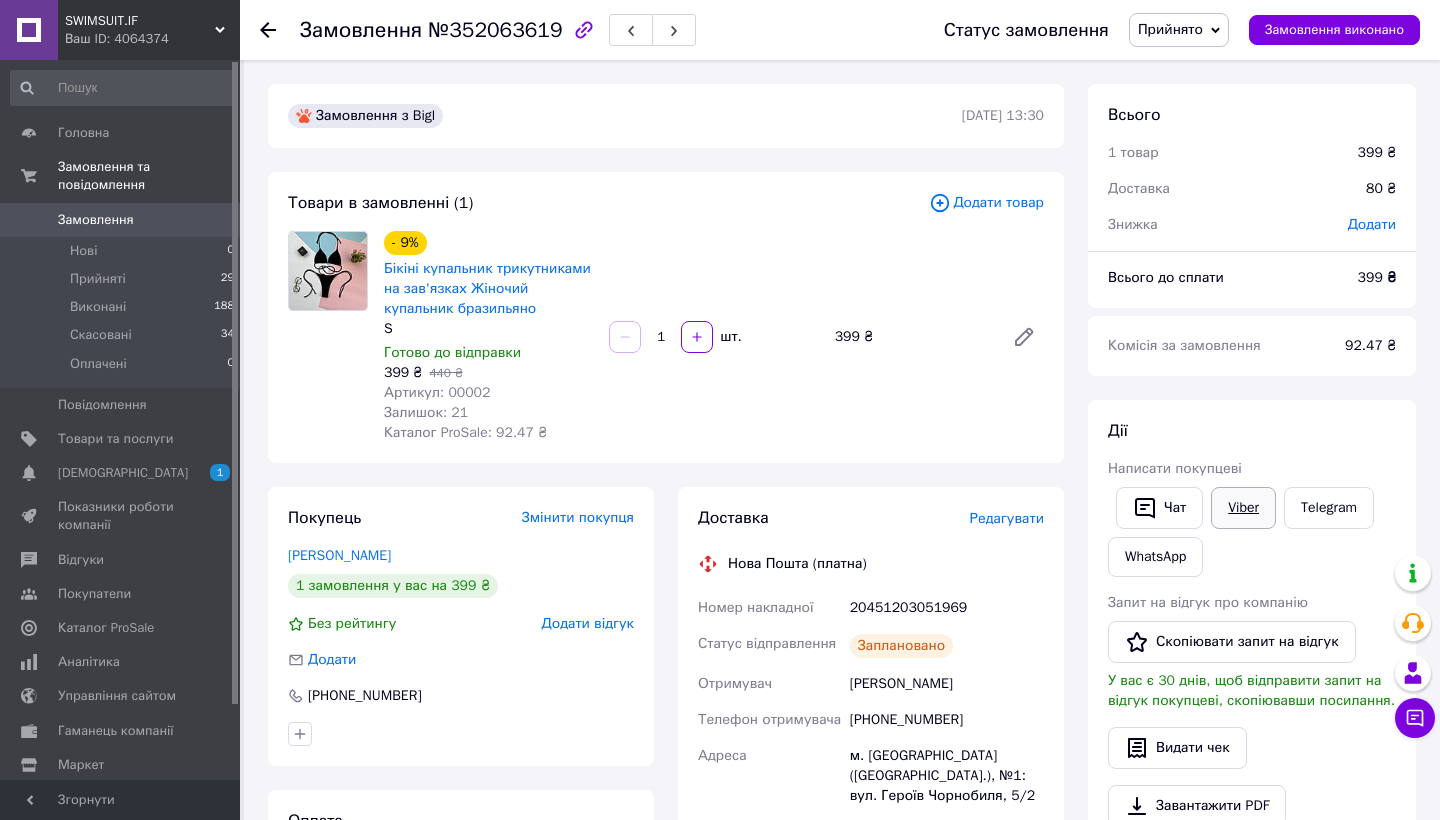 click on "Viber" at bounding box center (1243, 508) 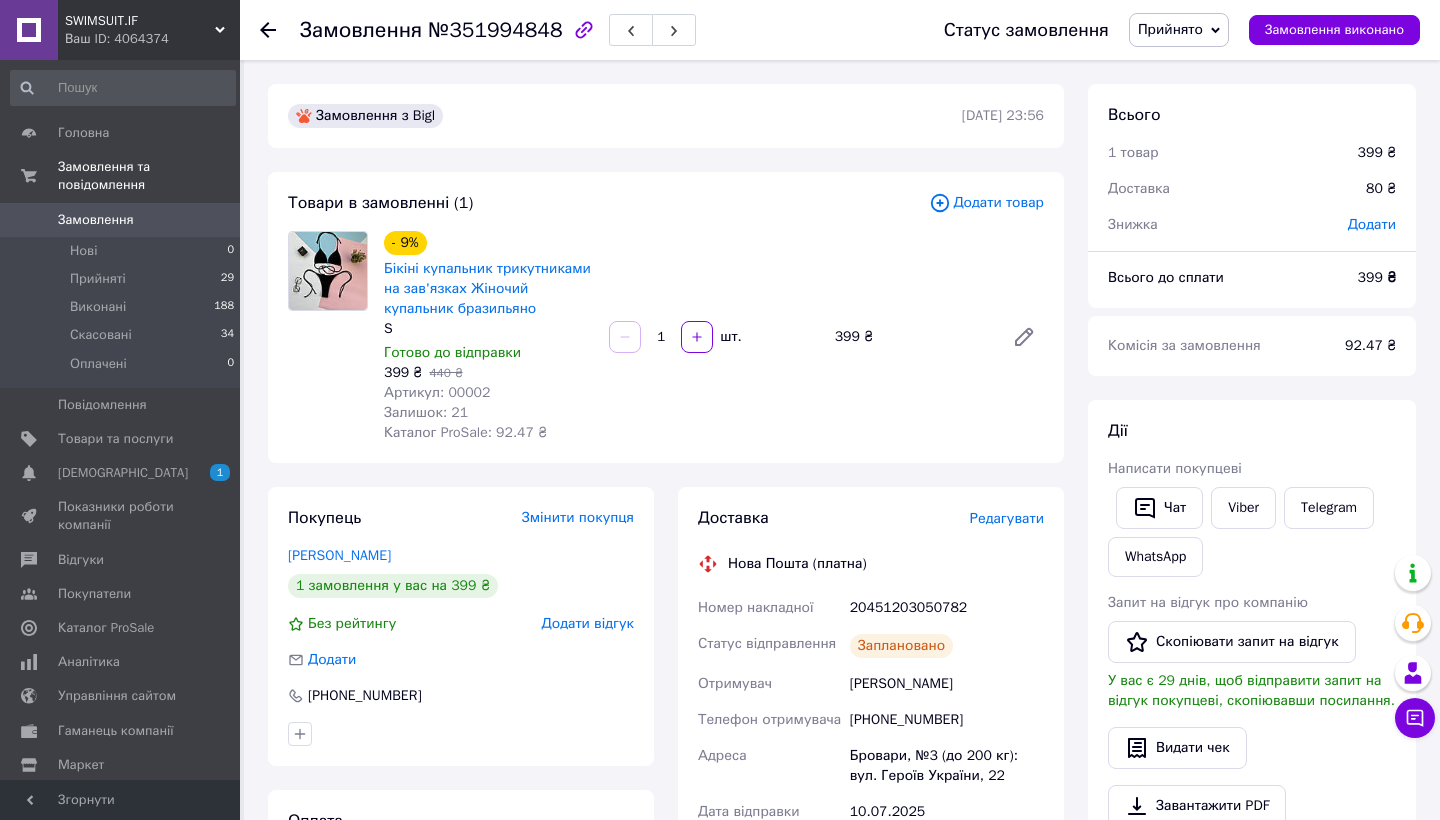 scroll, scrollTop: 0, scrollLeft: 0, axis: both 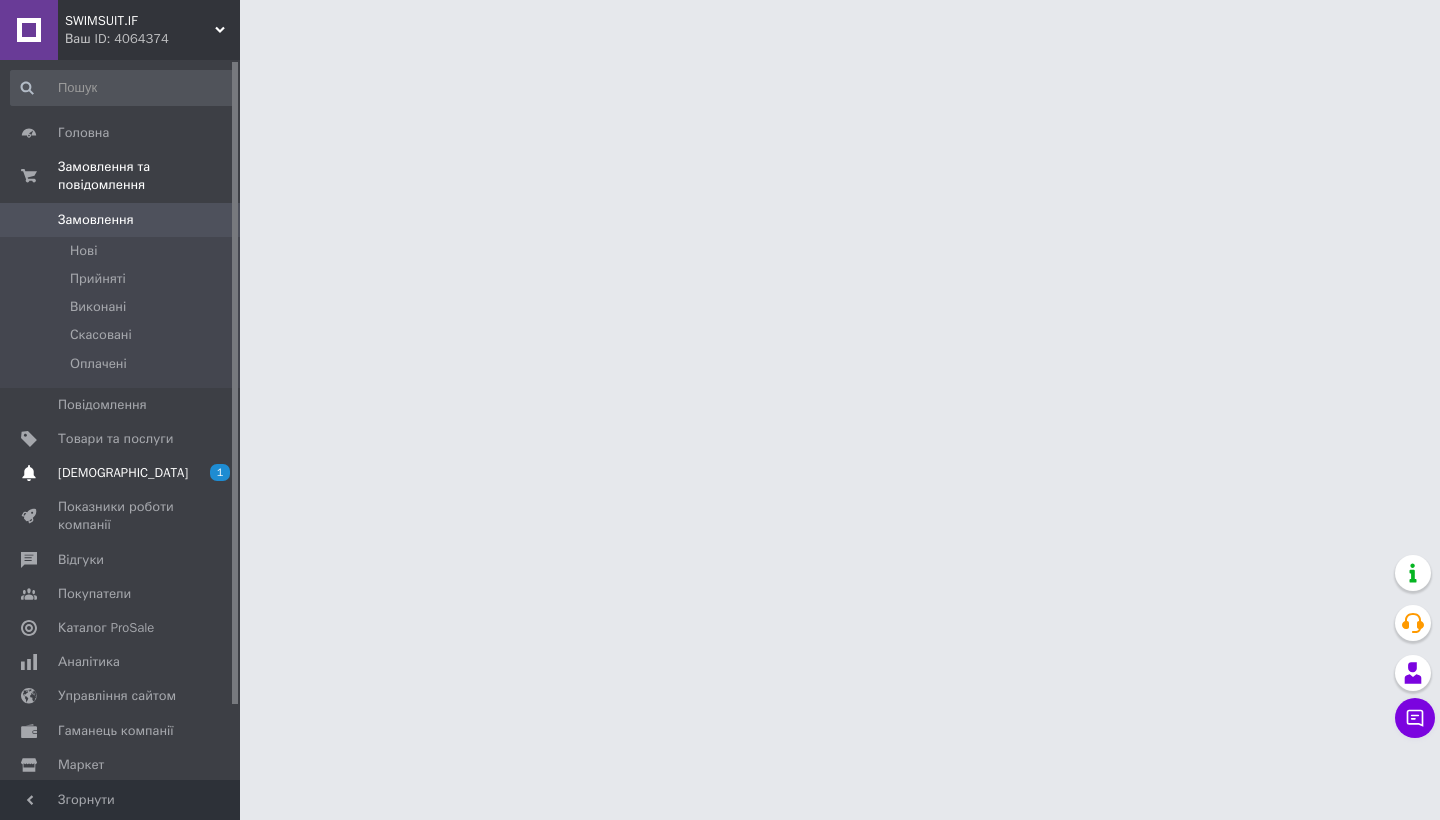 click on "[DEMOGRAPHIC_DATA] 1 0" at bounding box center [123, 473] 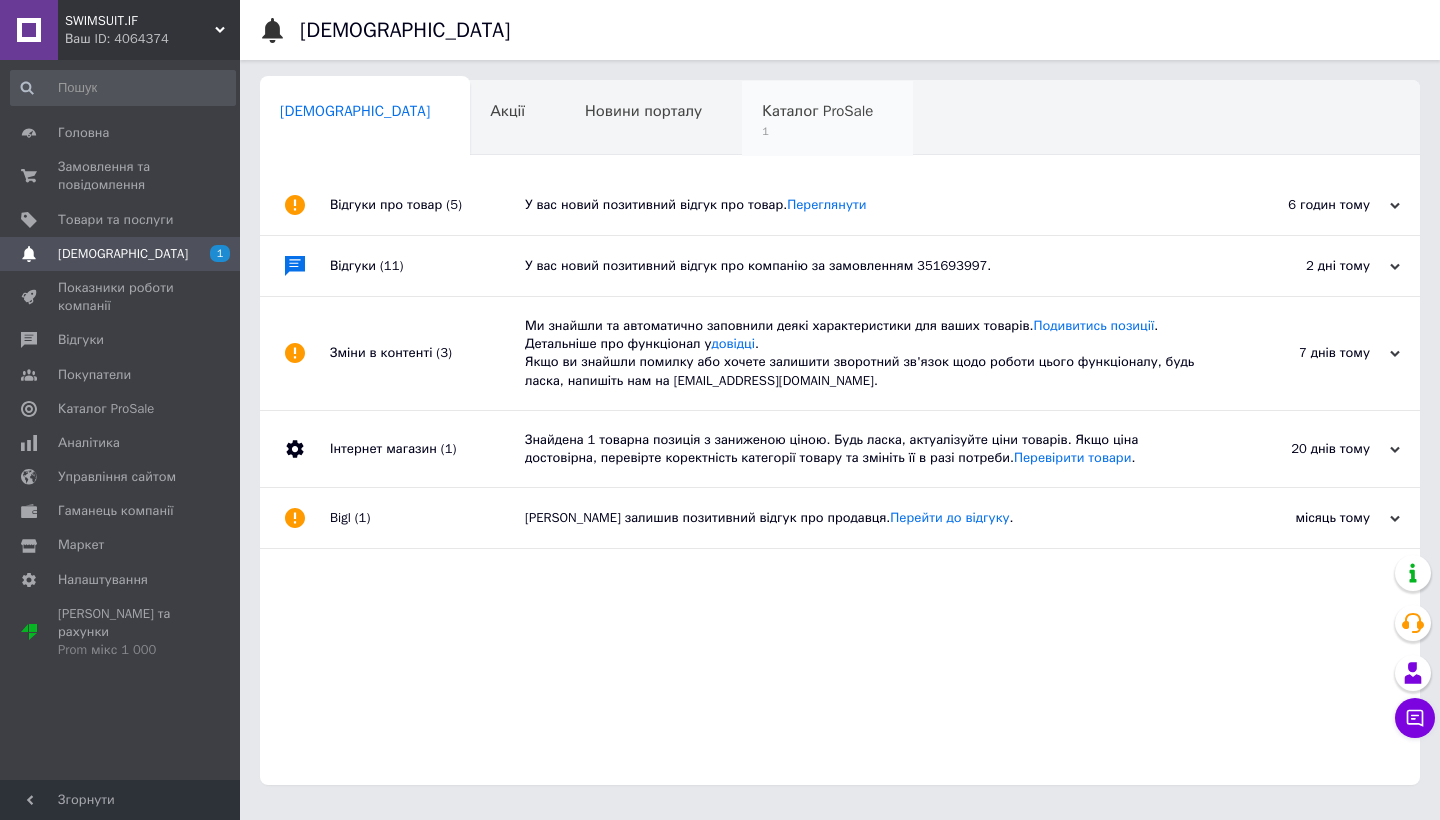 click on "Каталог ProSale" at bounding box center [817, 111] 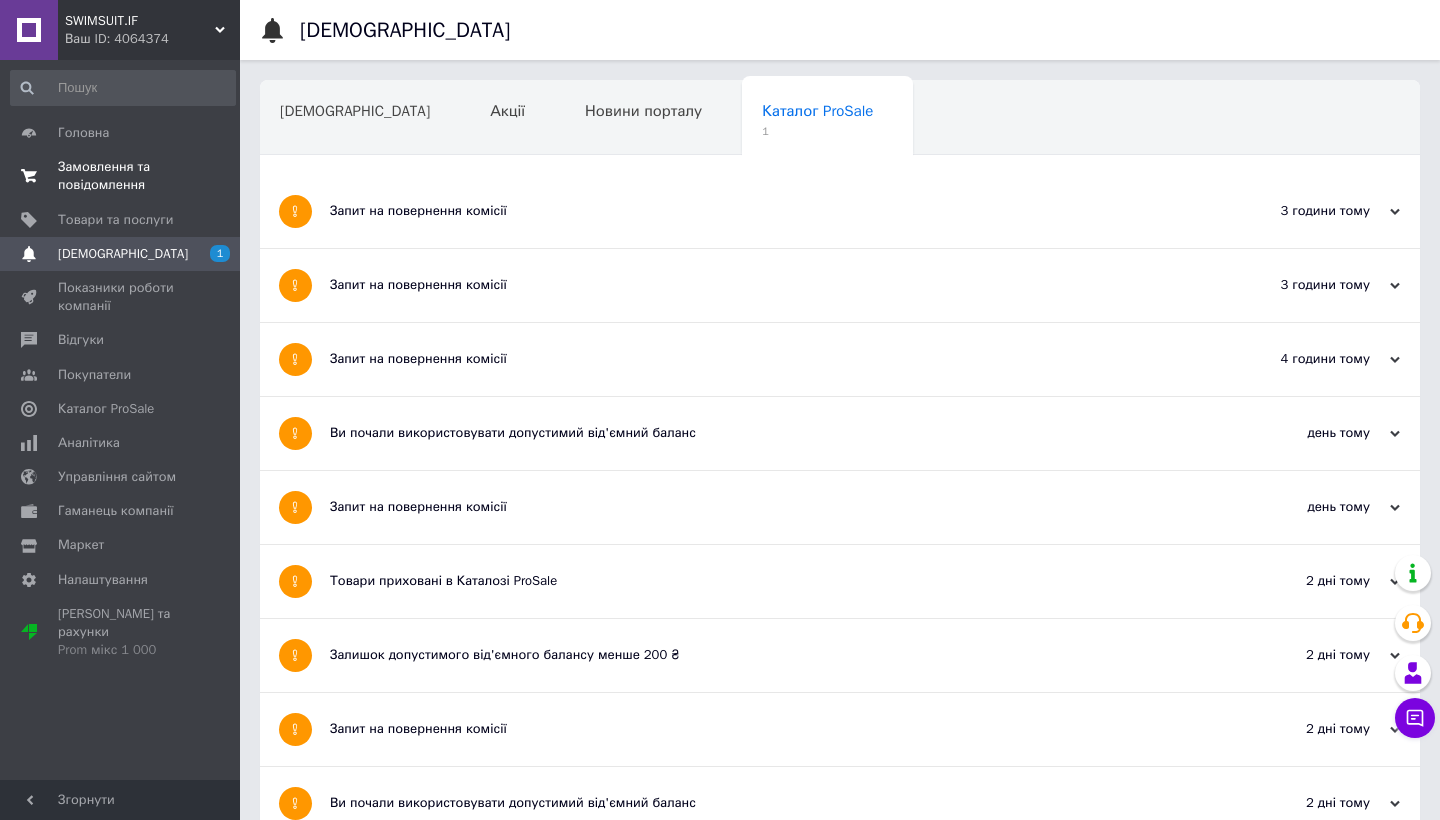 click on "Замовлення та повідомлення" at bounding box center (121, 176) 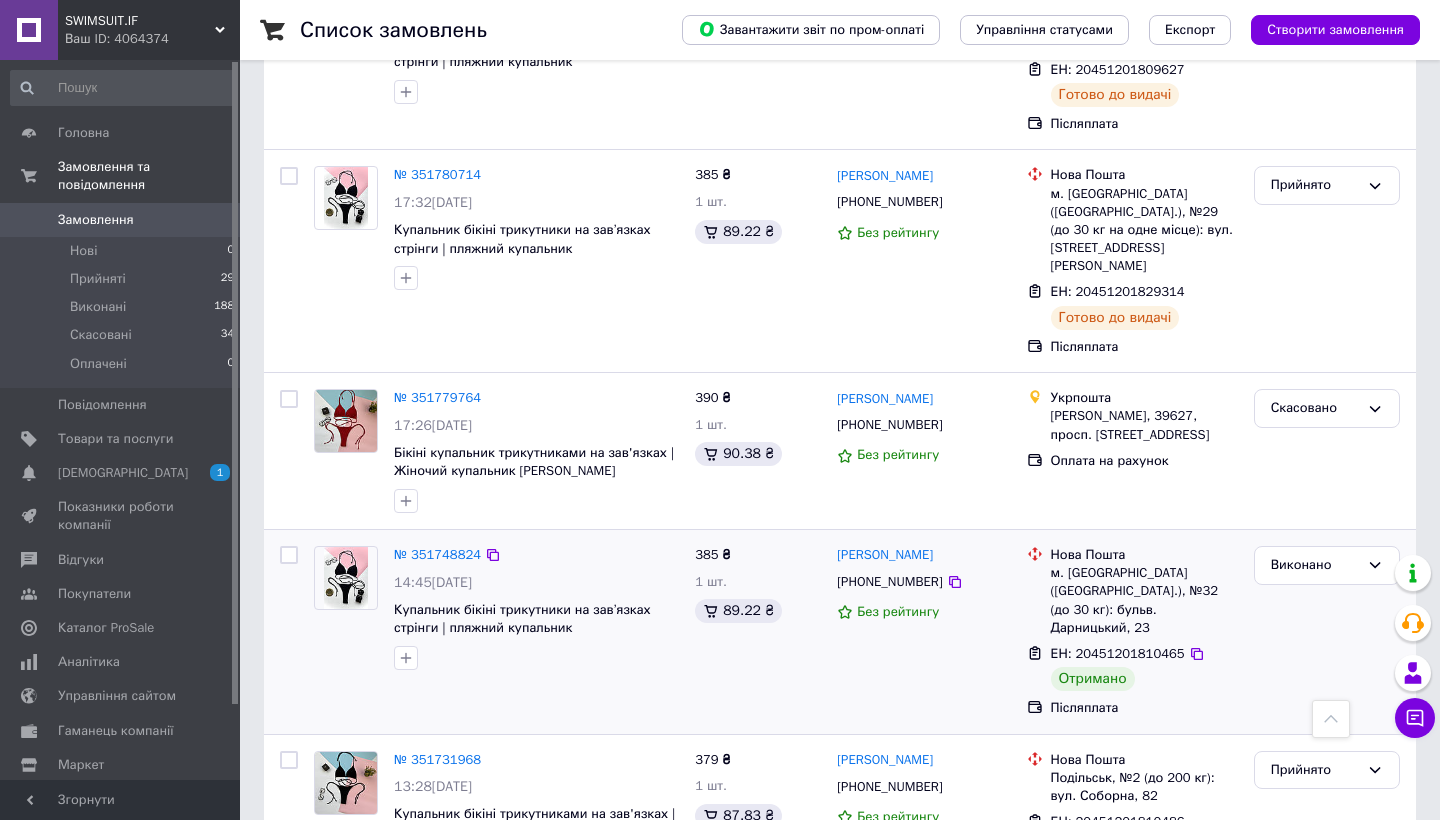 scroll, scrollTop: 2398, scrollLeft: 0, axis: vertical 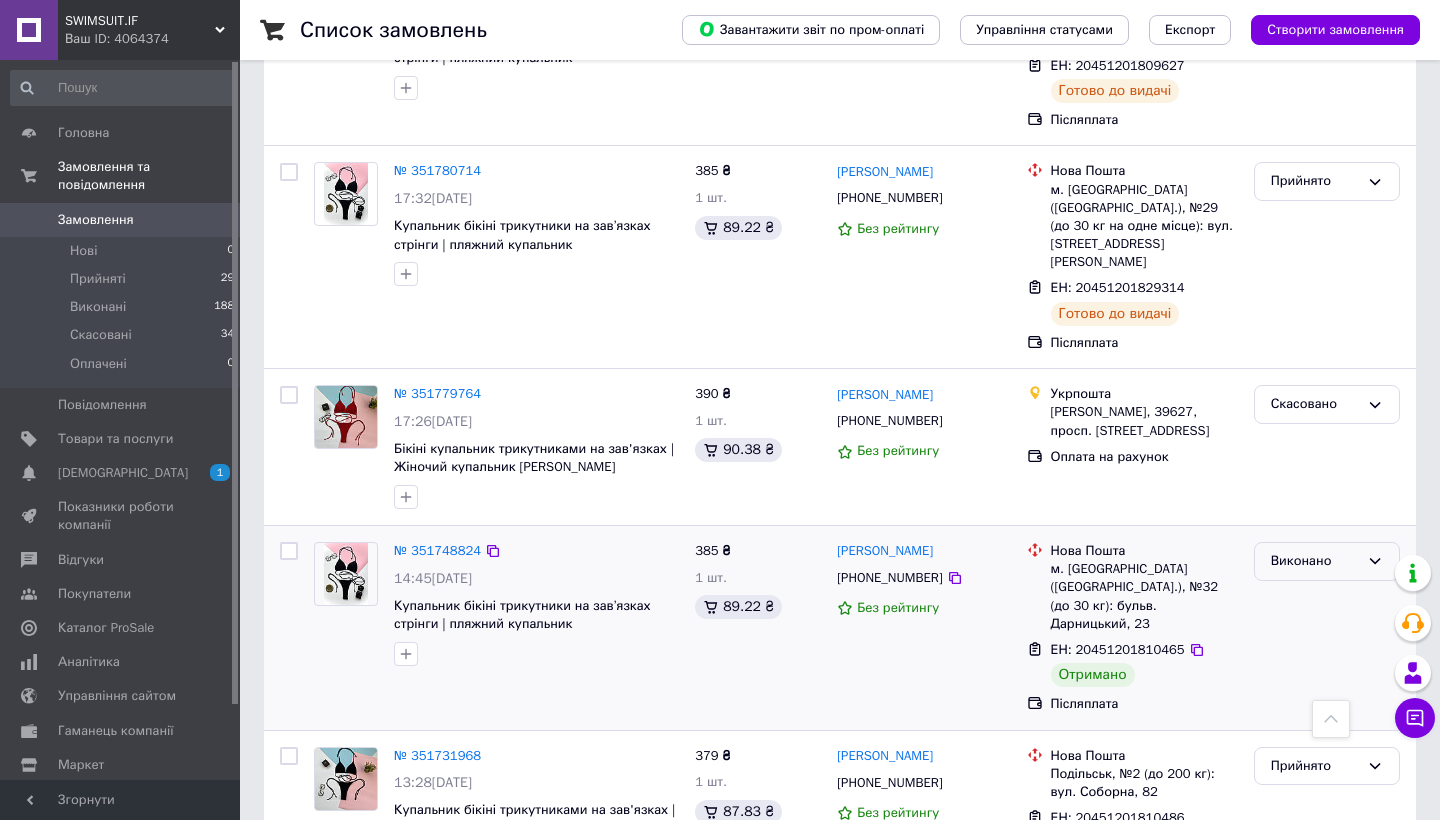 click on "Виконано" at bounding box center (1315, 561) 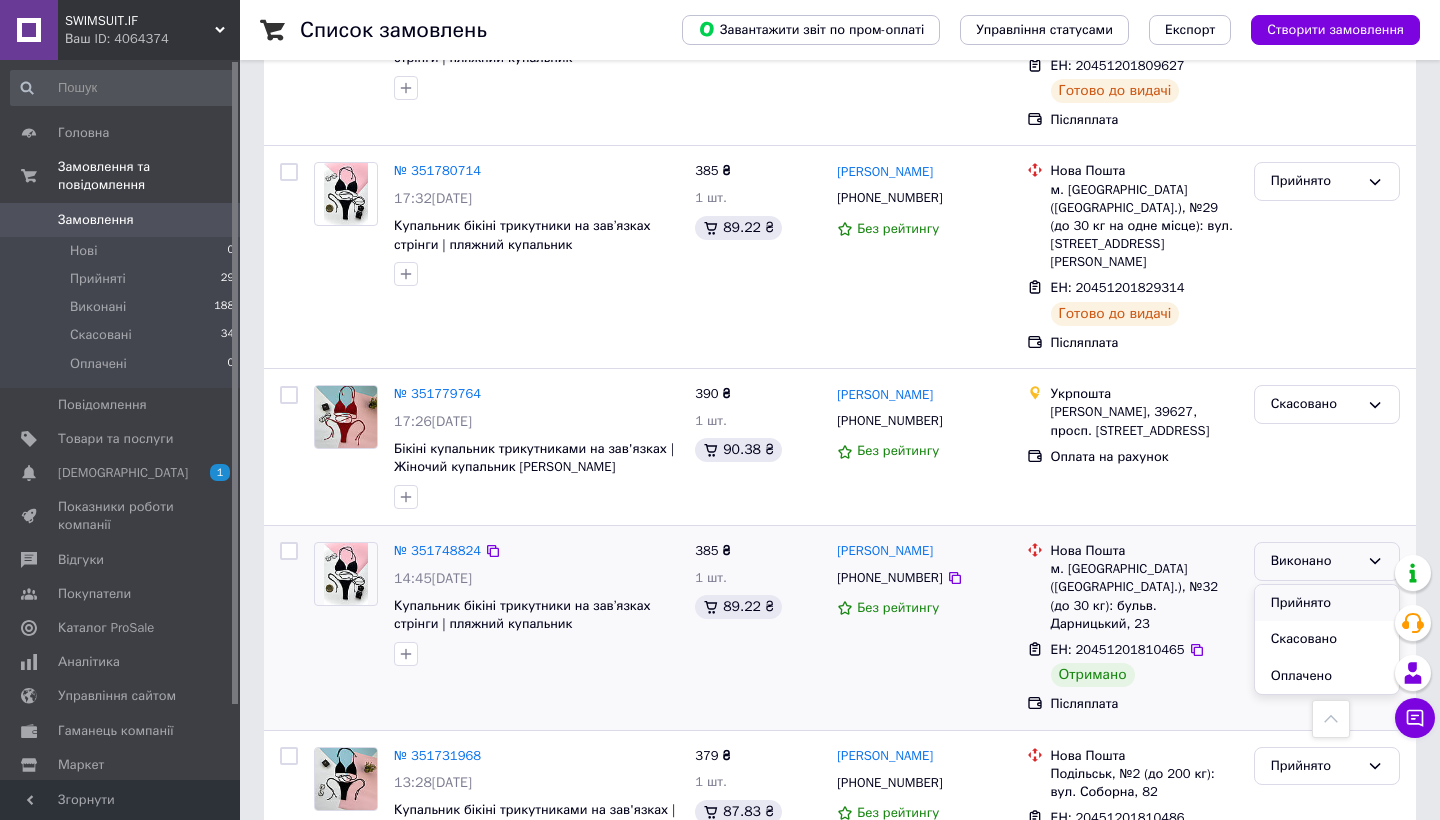 click on "Прийнято" at bounding box center [1327, 603] 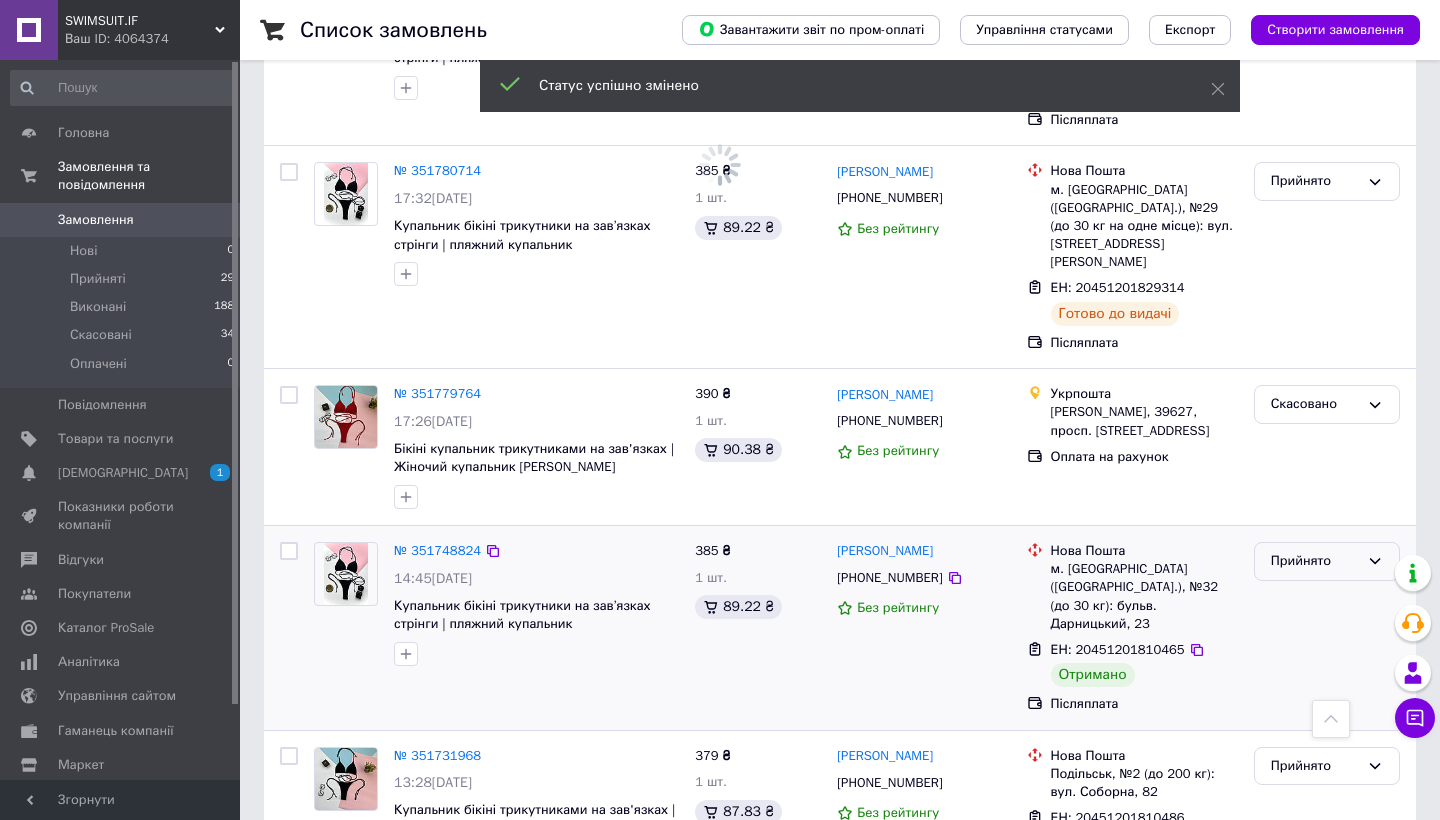 click on "Прийнято" at bounding box center (1315, 561) 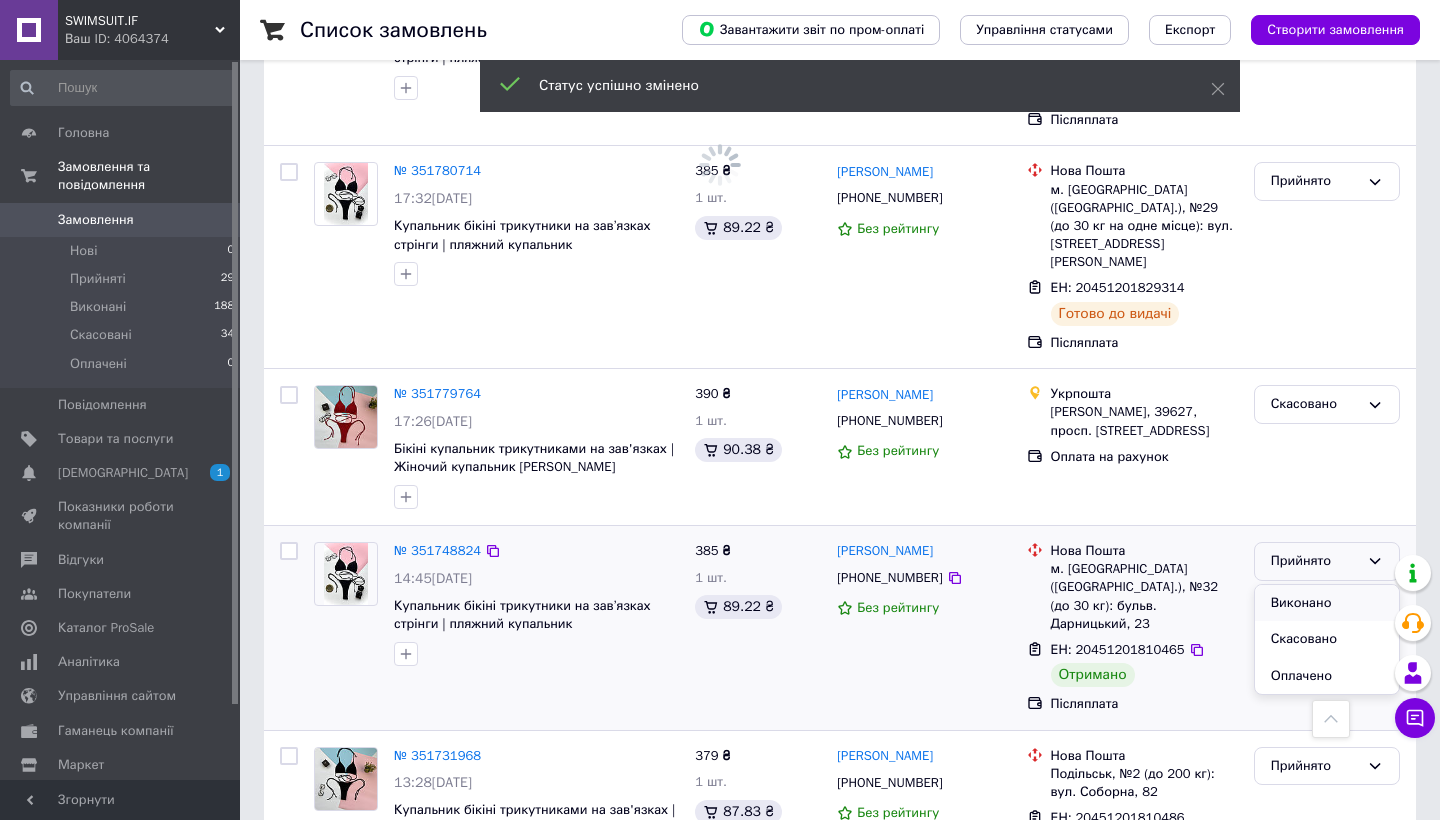 click on "Виконано" at bounding box center [1327, 603] 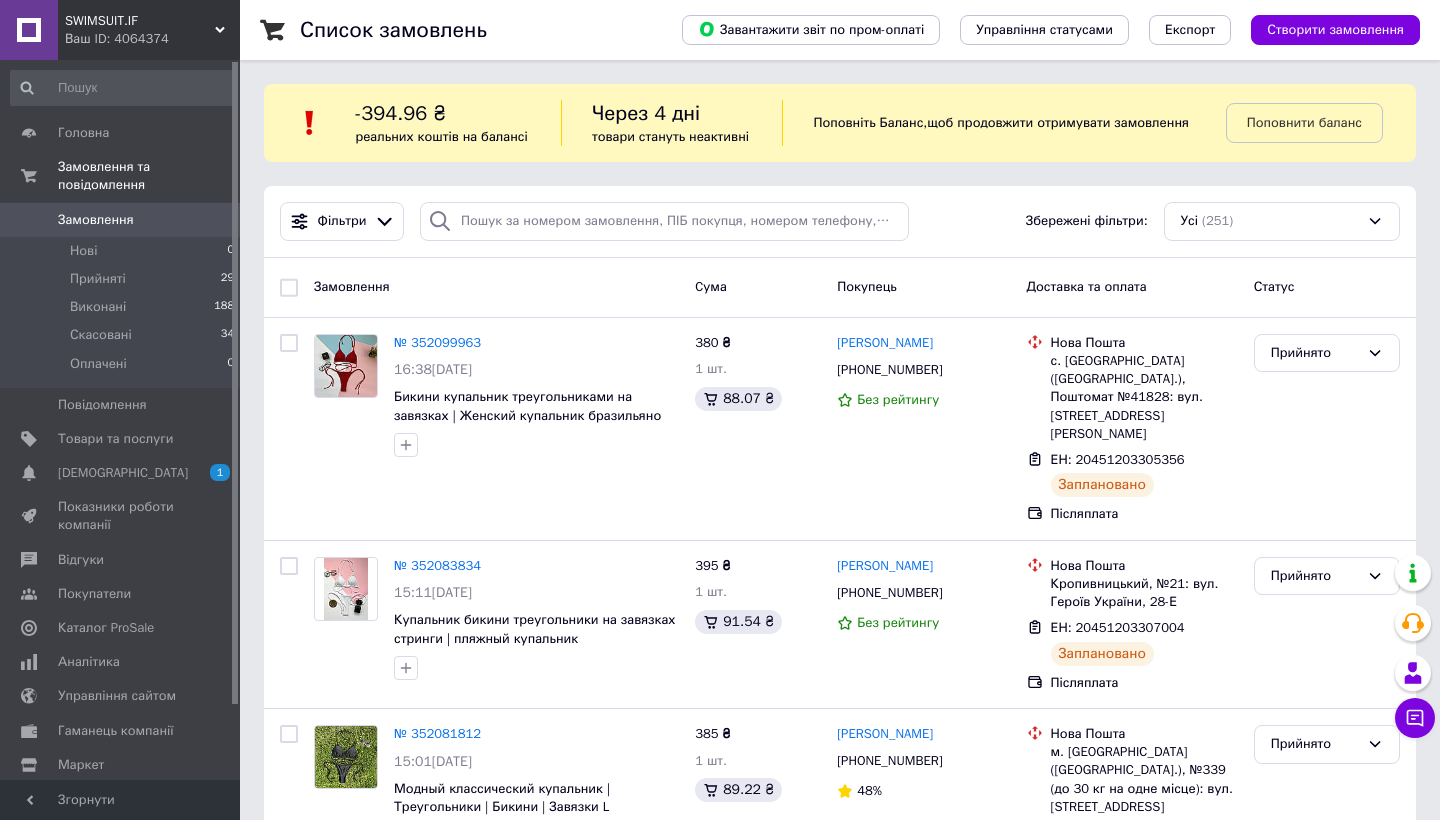 scroll, scrollTop: 0, scrollLeft: 0, axis: both 